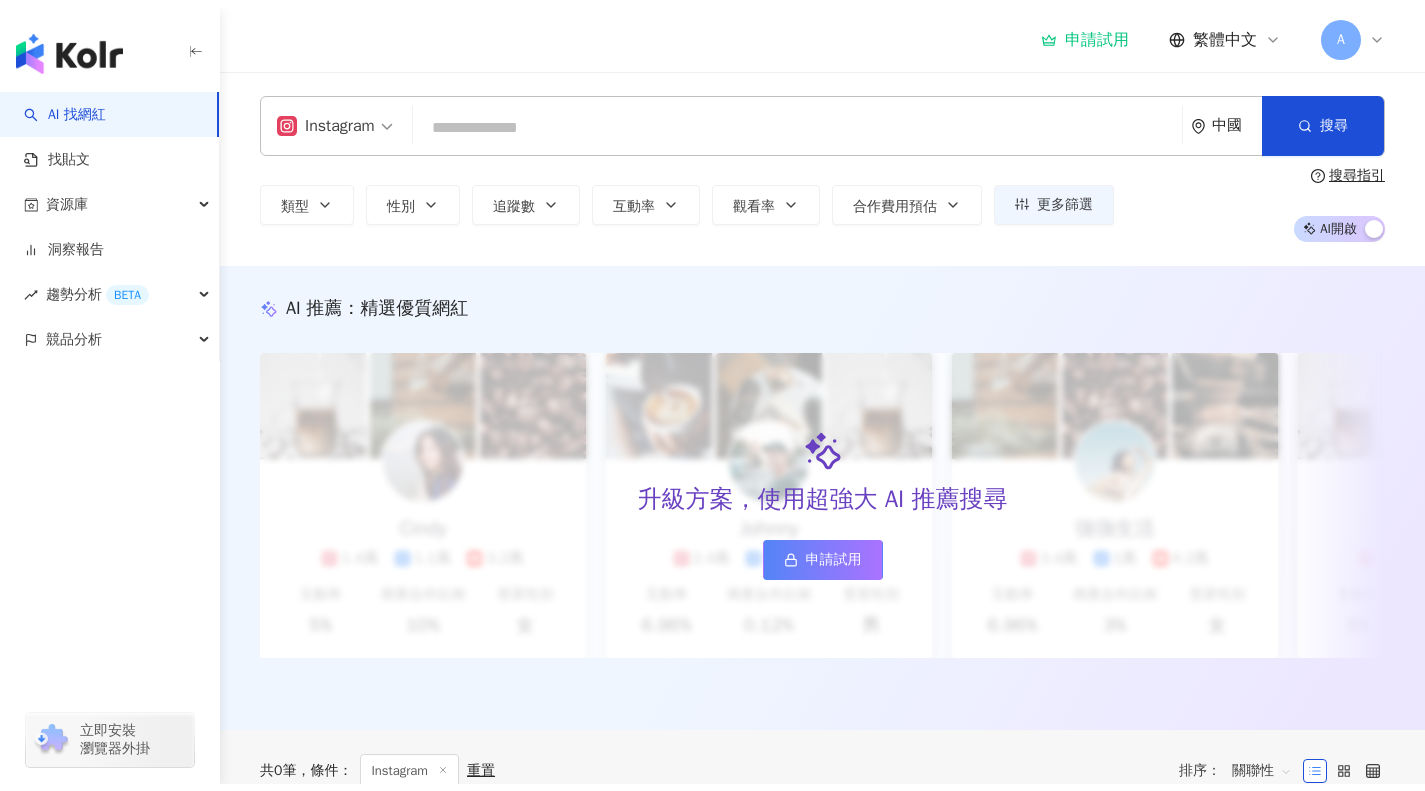 scroll, scrollTop: 0, scrollLeft: 0, axis: both 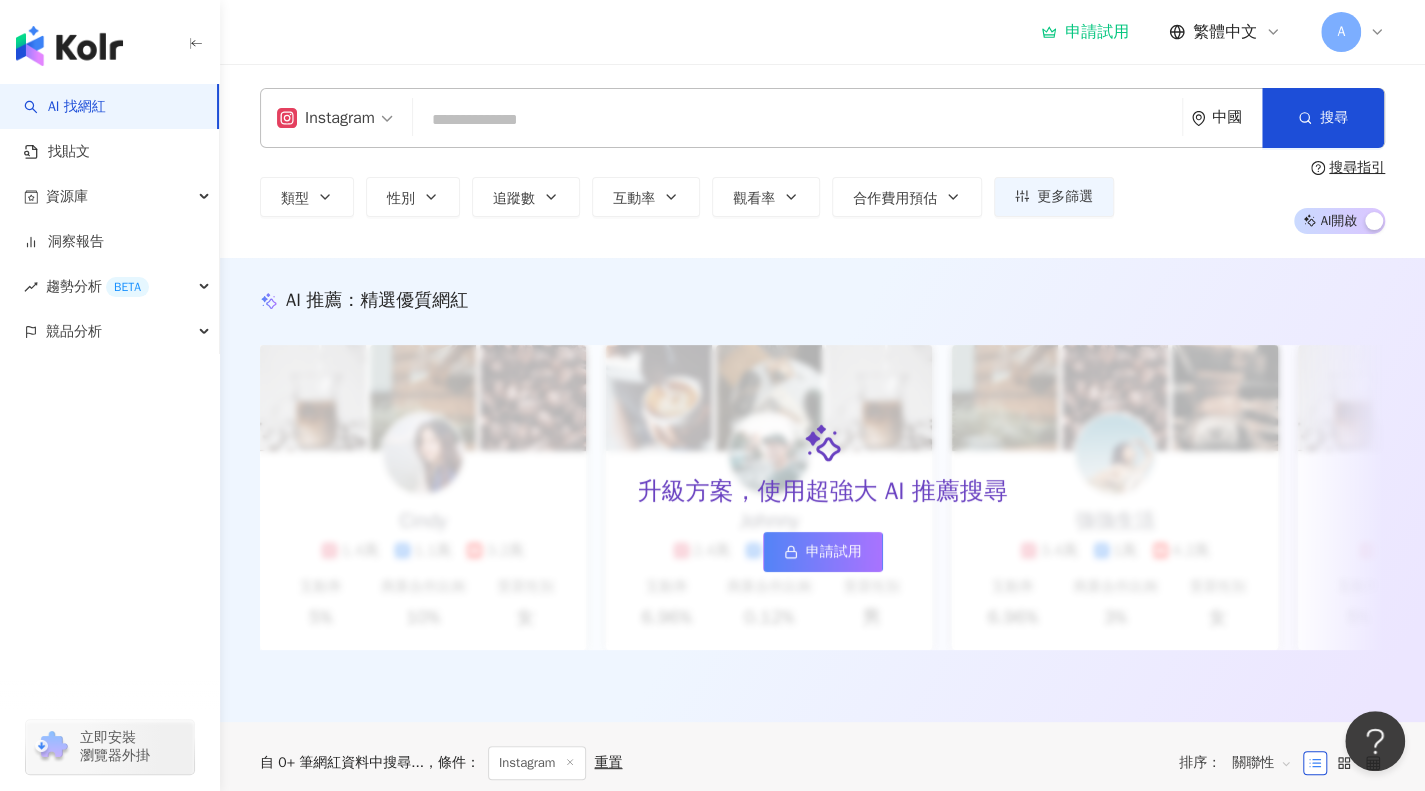 click at bounding box center [797, 120] 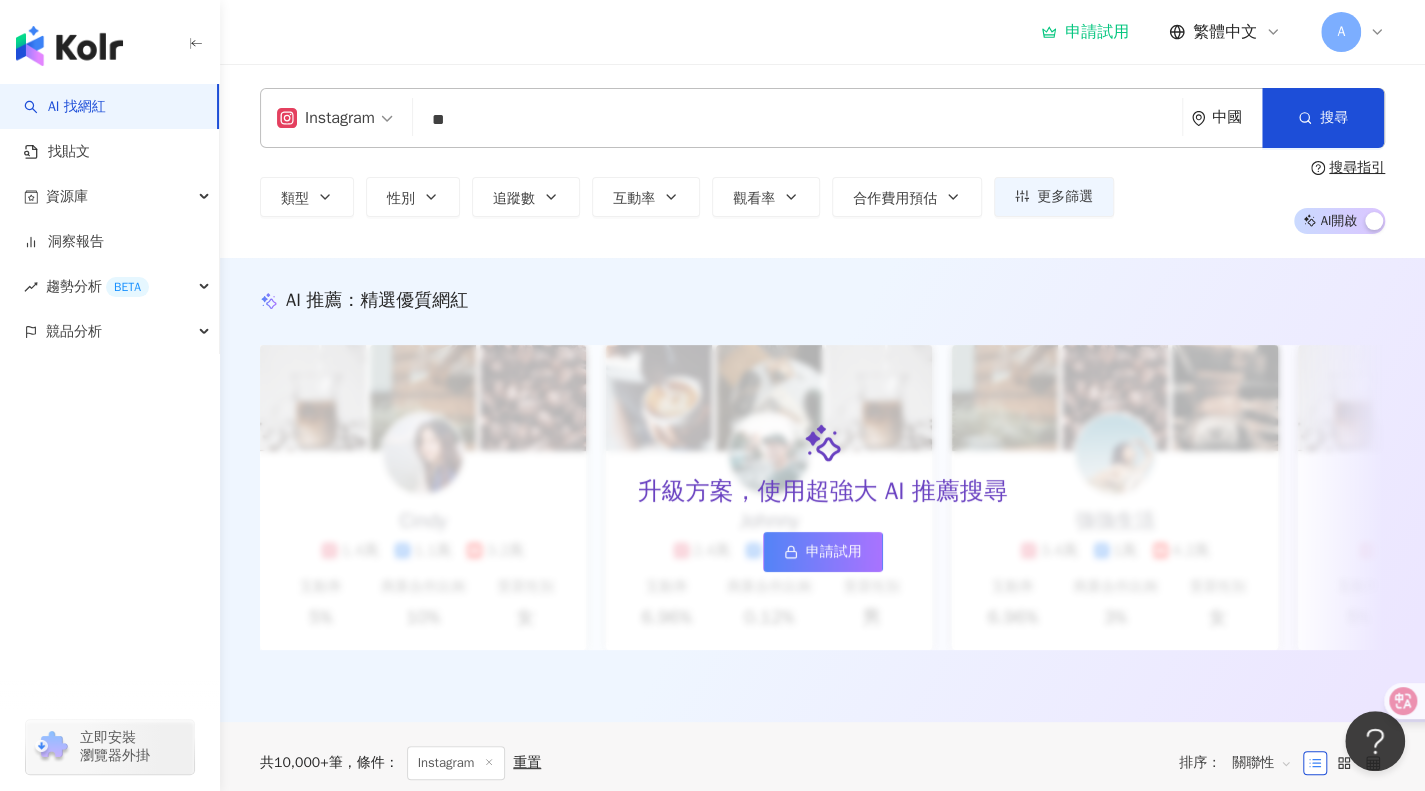 type on "*" 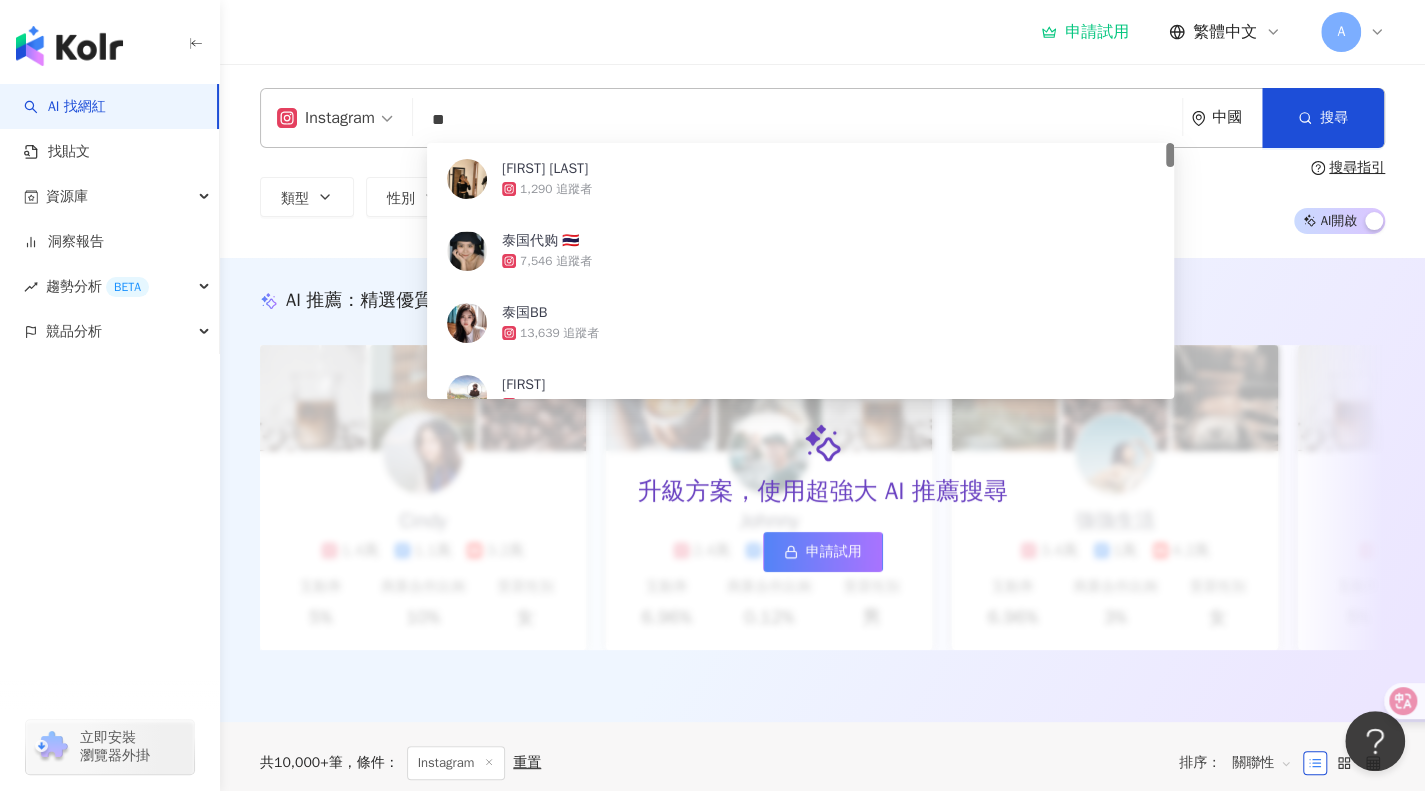 click on "**" at bounding box center [797, 120] 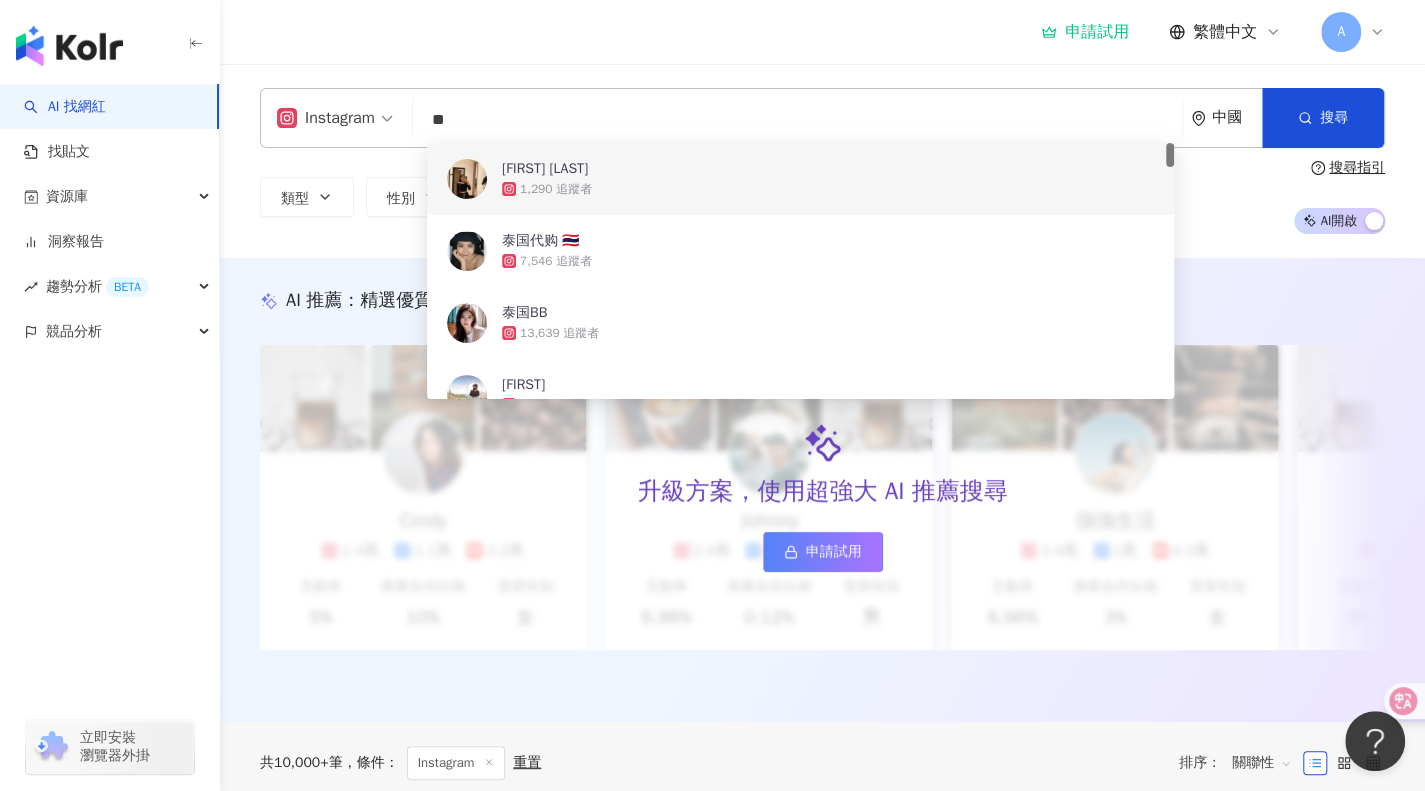 type on "**" 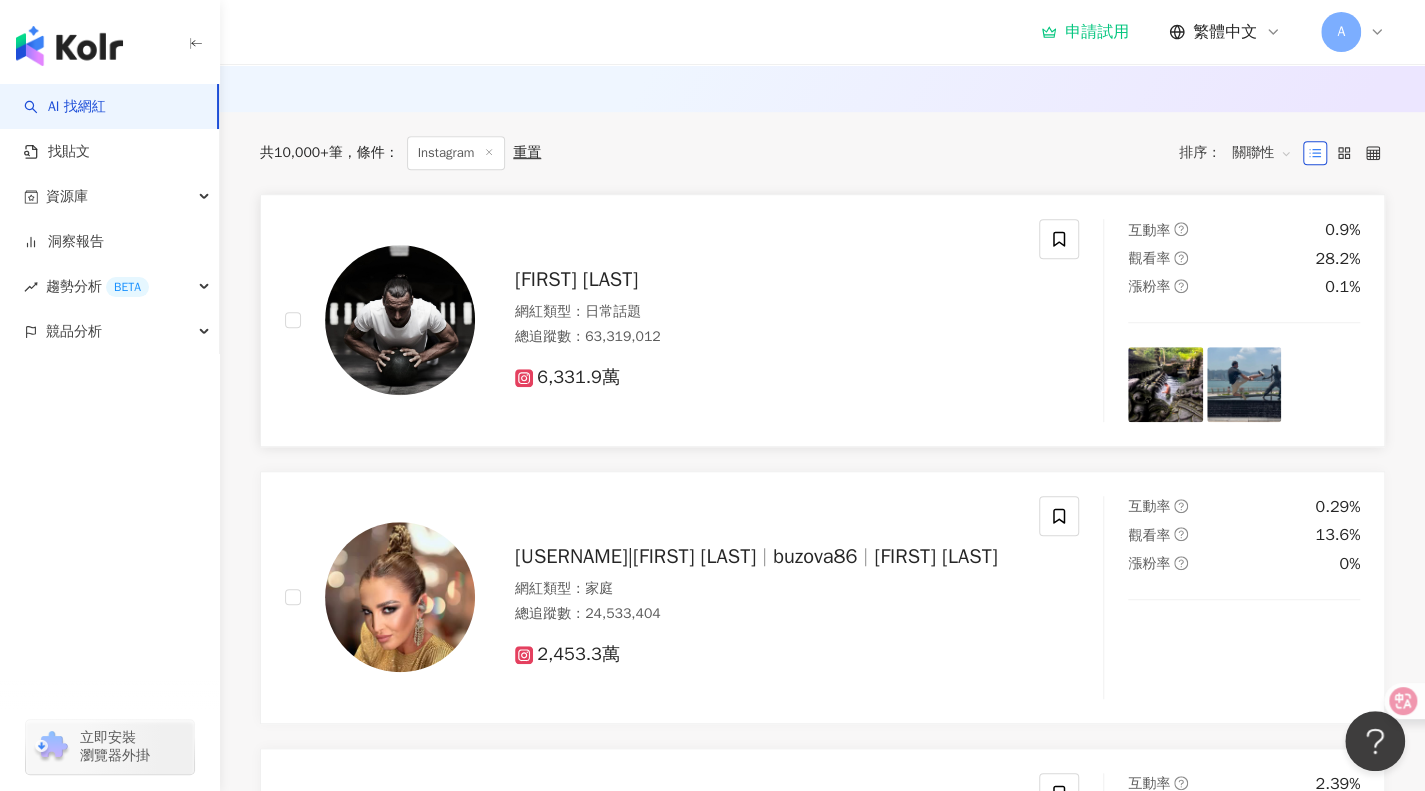 scroll, scrollTop: 612, scrollLeft: 0, axis: vertical 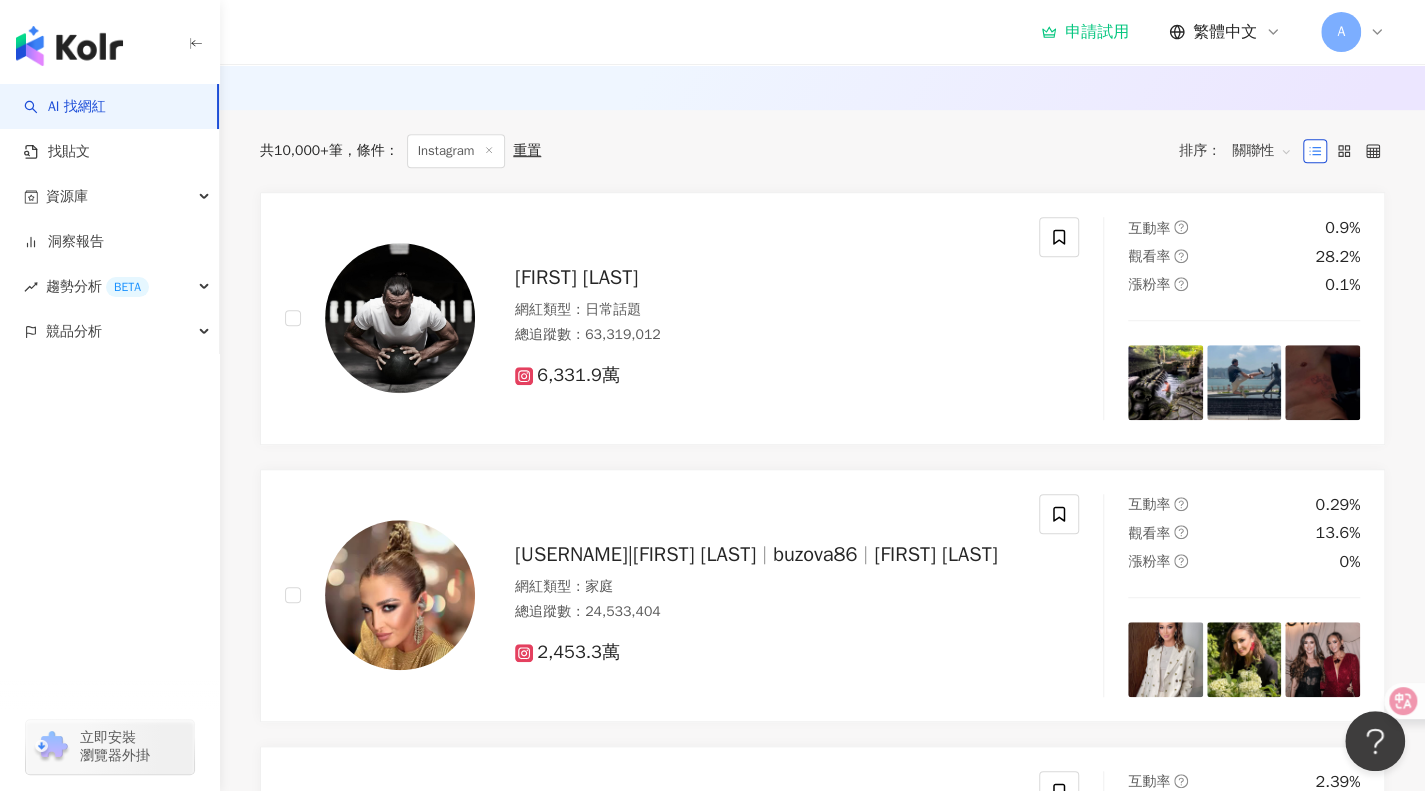 click on "關聯性" at bounding box center [1262, 151] 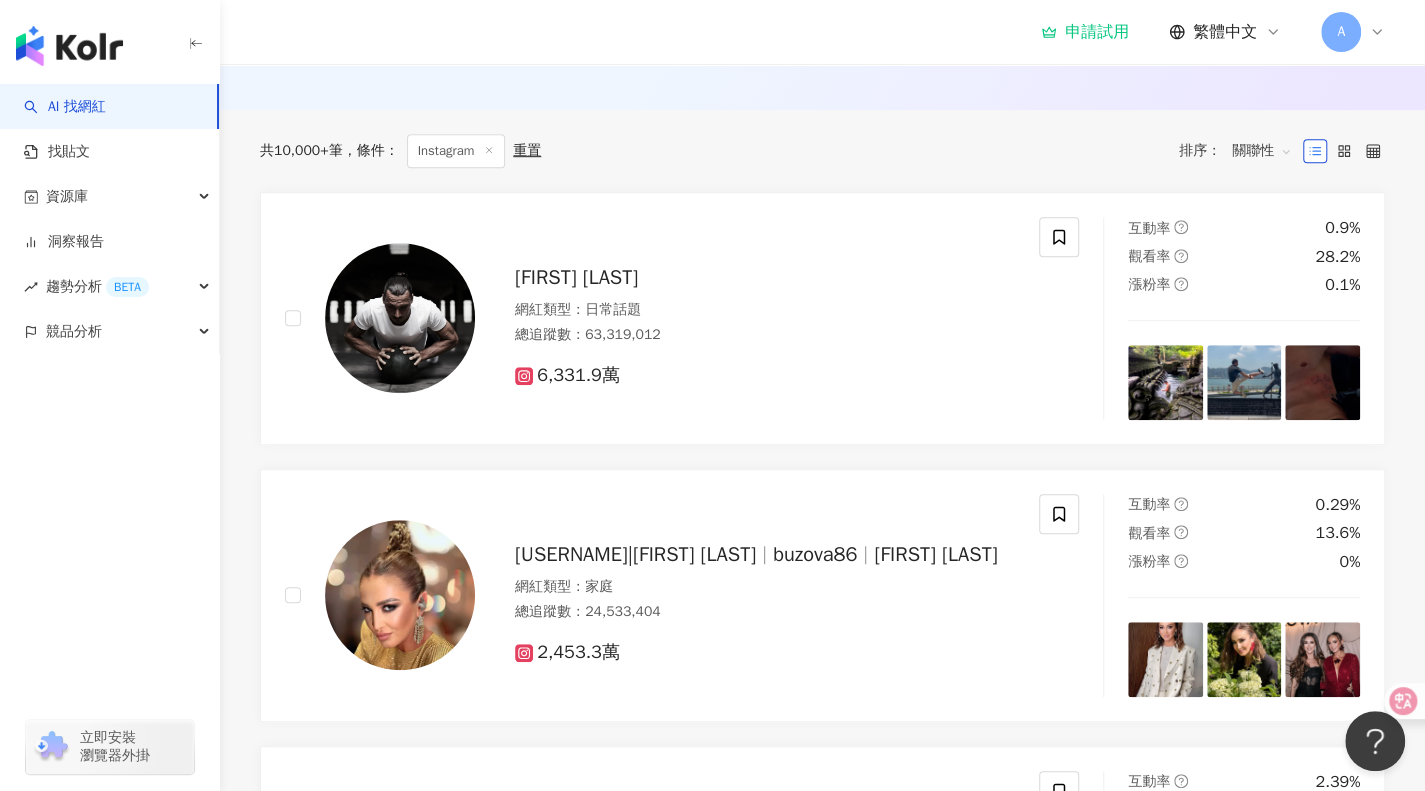 click on "關聯性" at bounding box center [1262, 151] 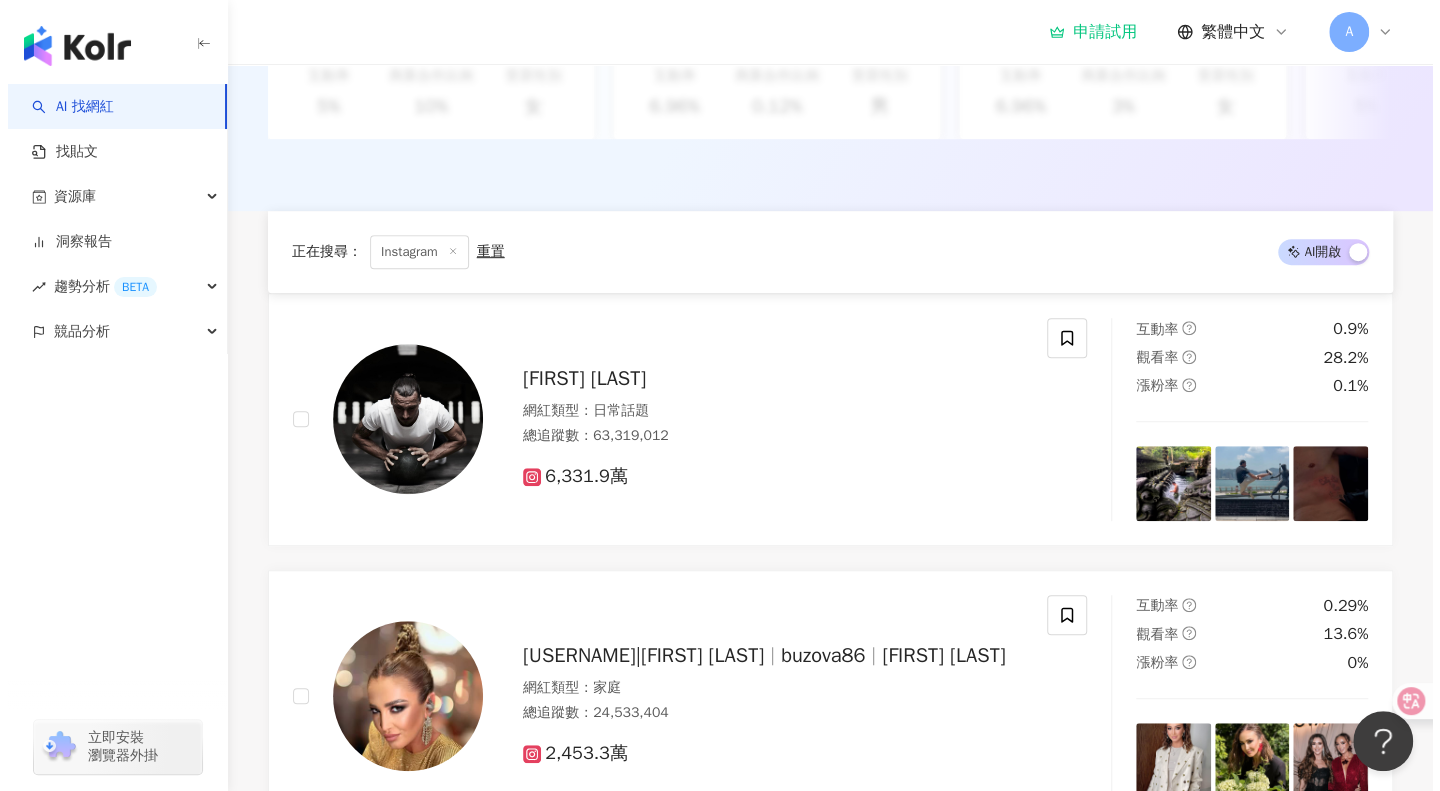 scroll, scrollTop: 0, scrollLeft: 0, axis: both 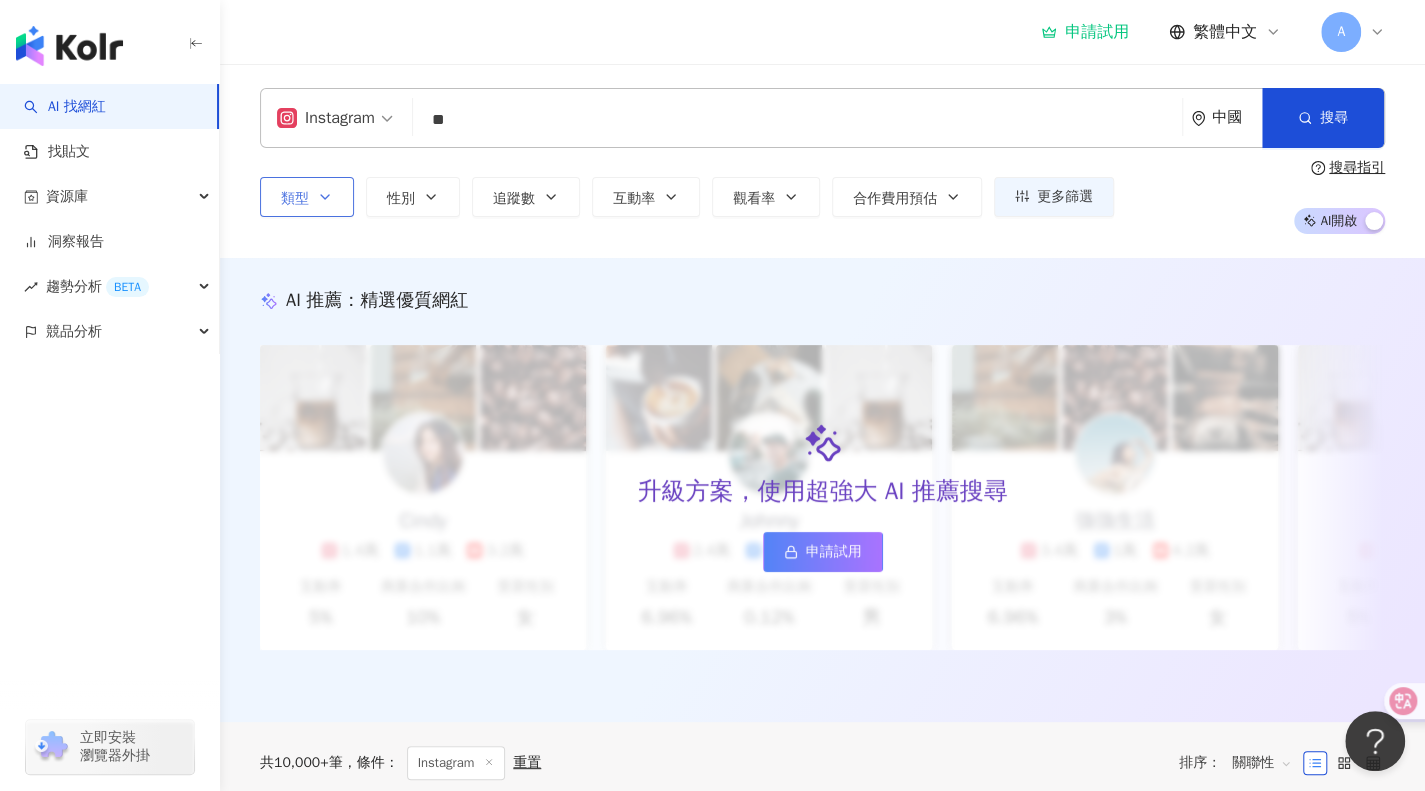 click 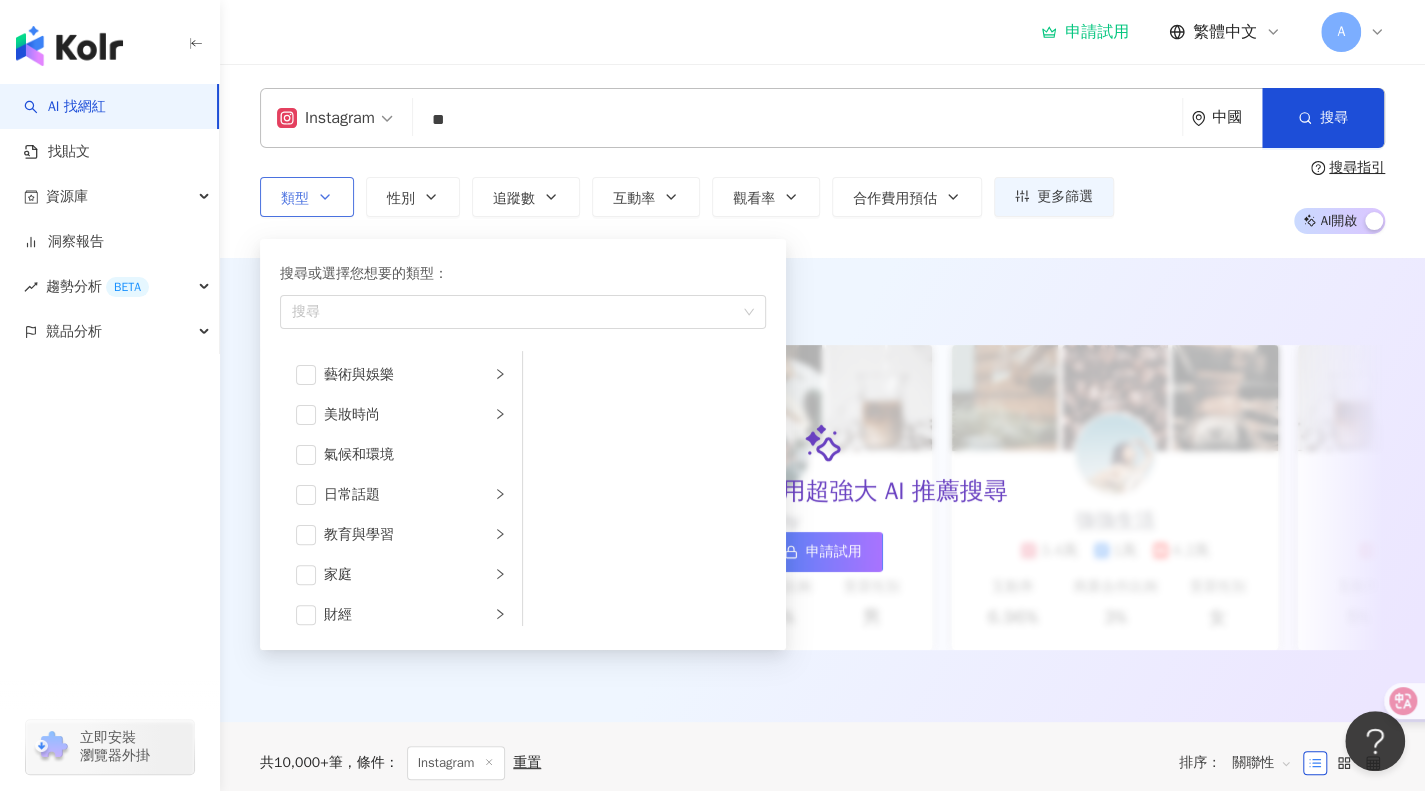 click 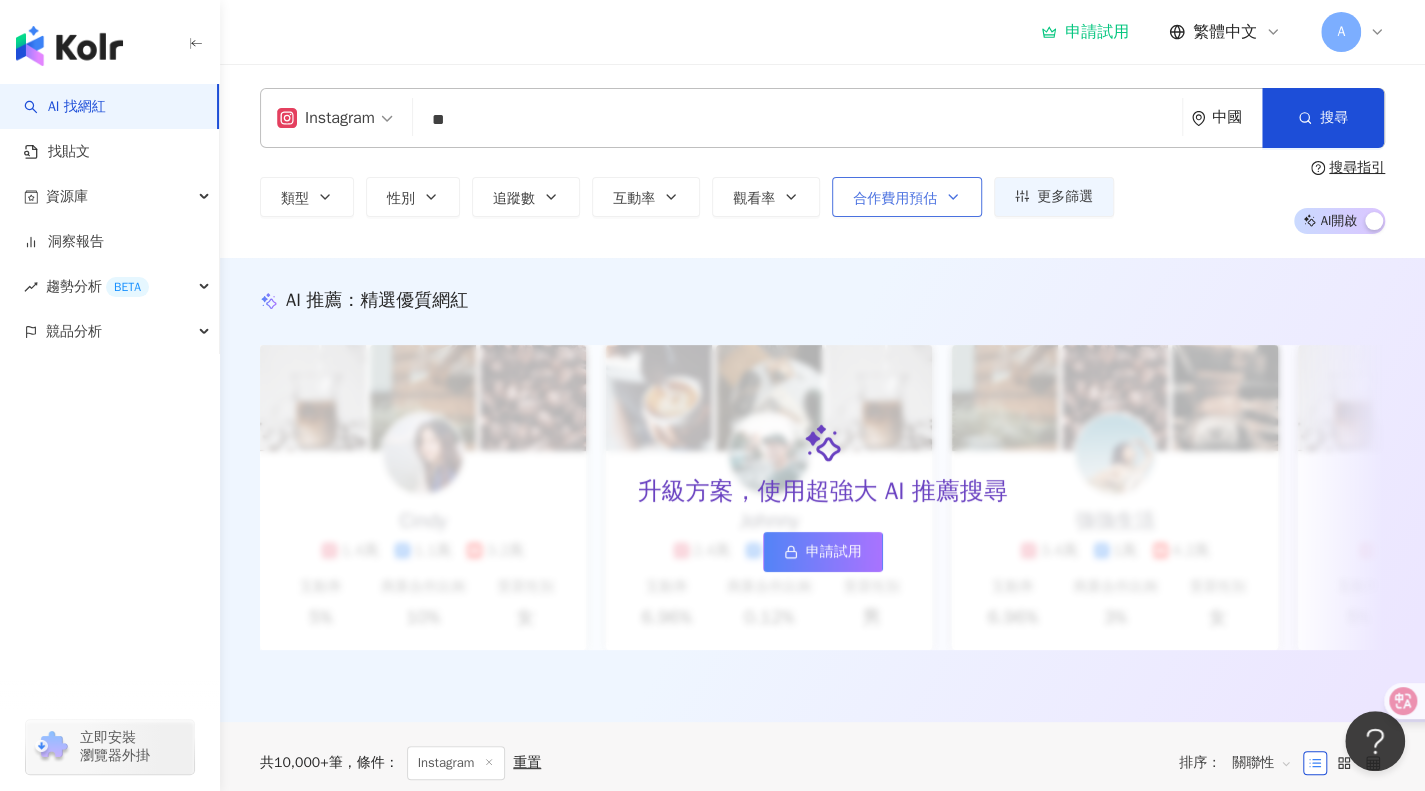 click on "合作費用預估" at bounding box center (895, 199) 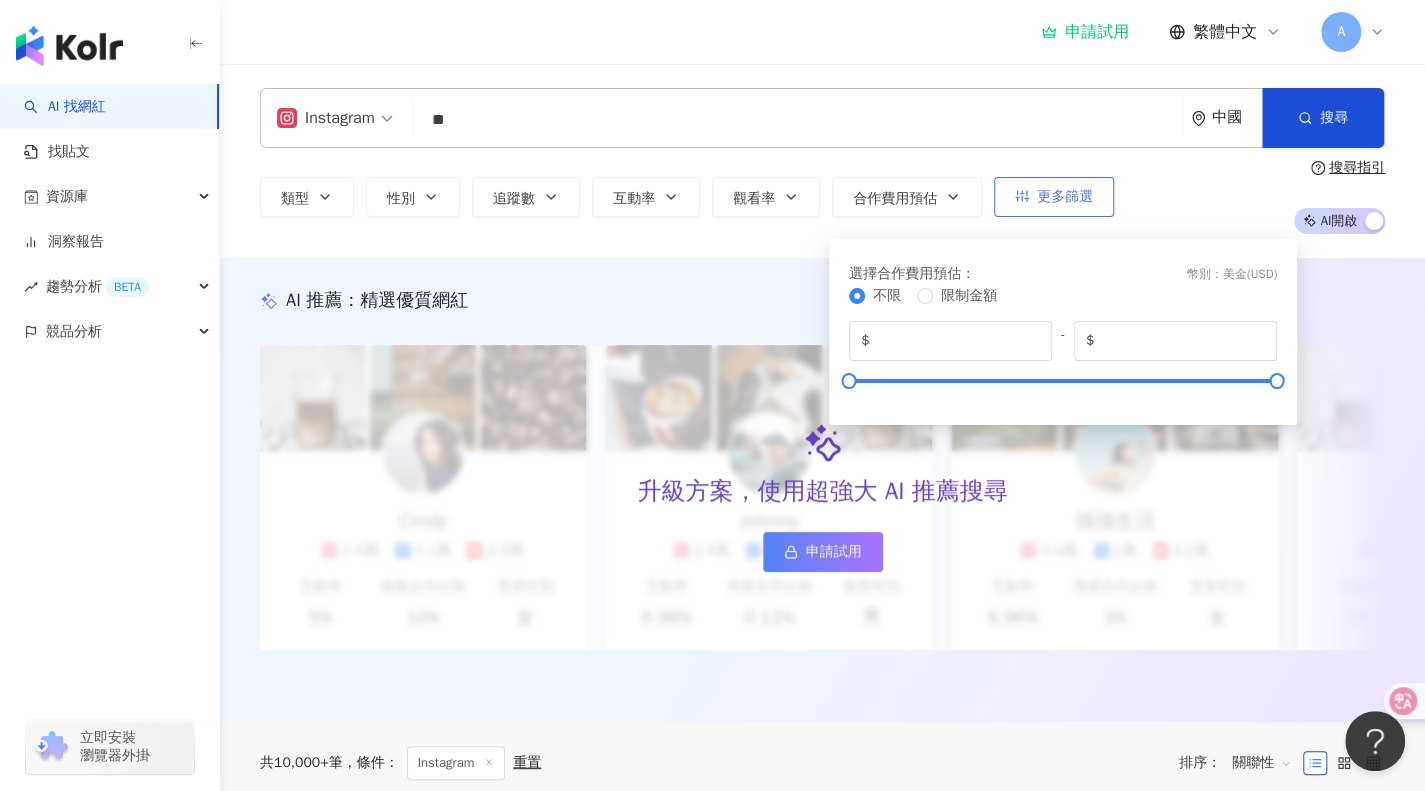 click on "更多篩選" at bounding box center (1054, 197) 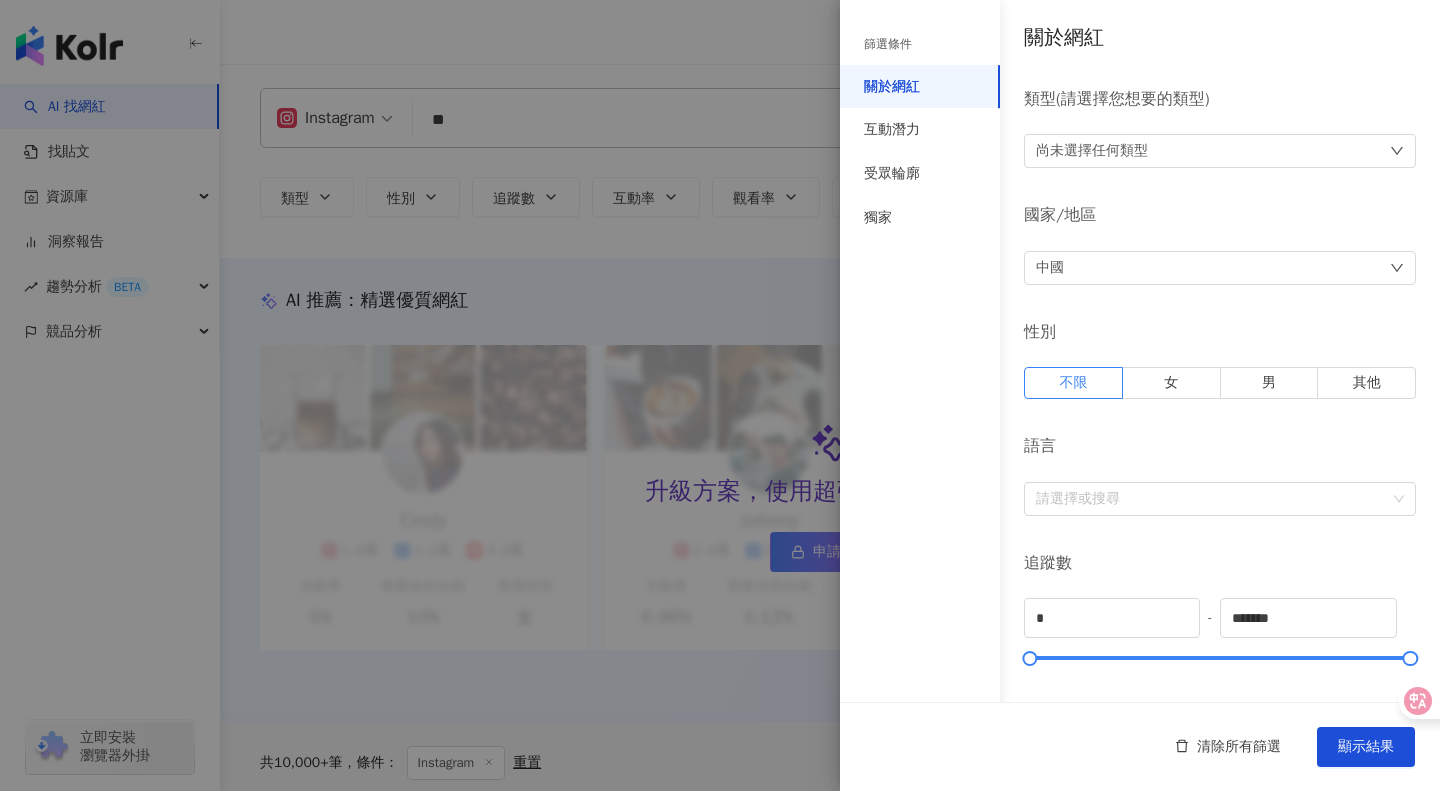 click on "篩選條件 關於網紅 互動潛力 受眾輪廓 獨家 關於網紅 類型  ( 請選擇您想要的類型 ) 尚未選擇任何類型 國家/地區 中國 性別 不限 女 男 其他 語言     請選擇或搜尋 追蹤數 *  -  ******* 不限 小型 奈米網紅 (1萬) 微型網紅 (1萬-3萬) 小型網紅 (3萬-5萬) 中型 中小型網紅 (5萬-10萬) 中型網紅 (10萬-30萬) 中大型網紅 (30萬-50萬) 大型 大型網紅 (50萬-100萬) 百萬網紅 (100萬) 合作費用預估 不限 限制金額 $ *  -  $ ***** 幣別 : 美金 USD 清除所有篩選 顯示結果" at bounding box center [720, 395] 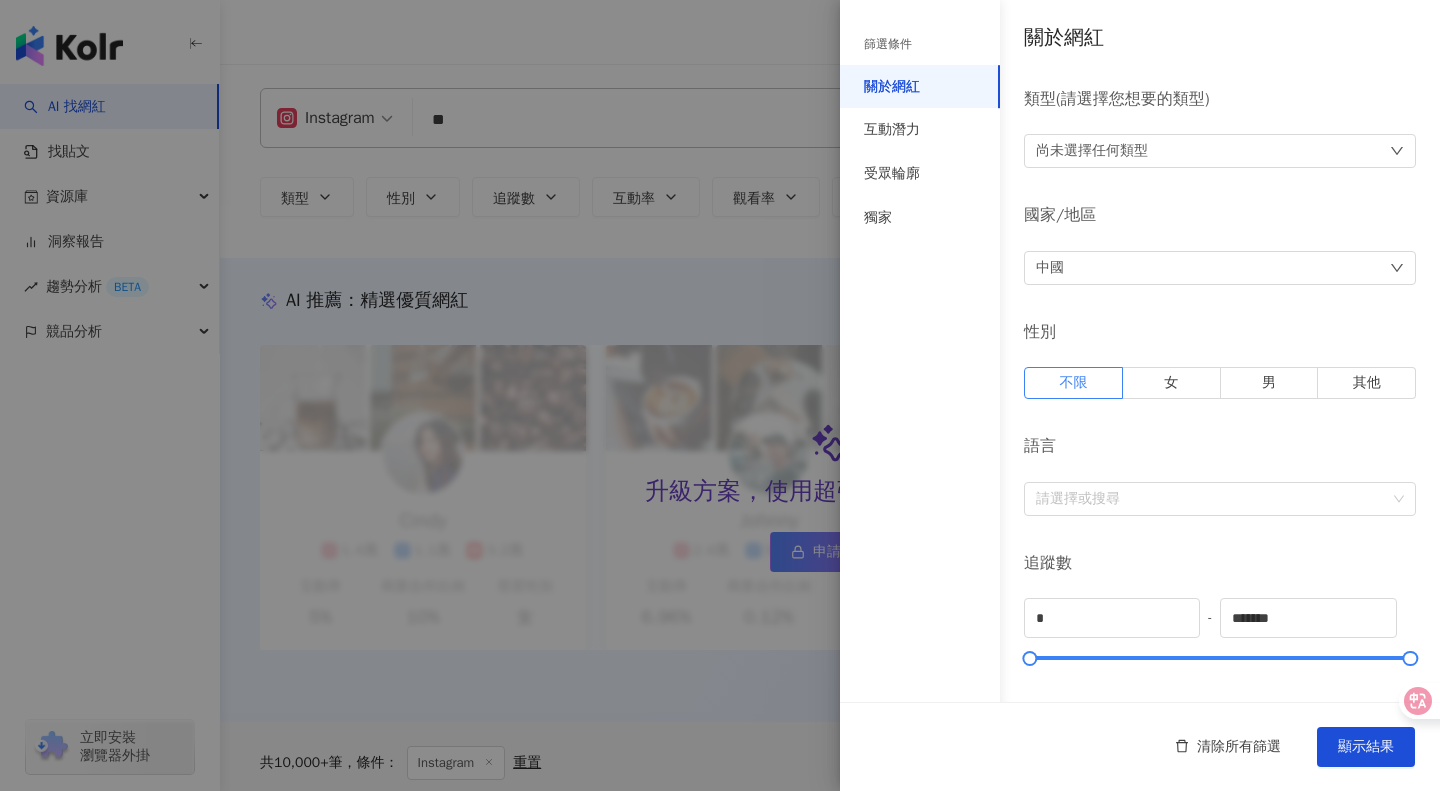 click on "中國" at bounding box center (1220, 268) 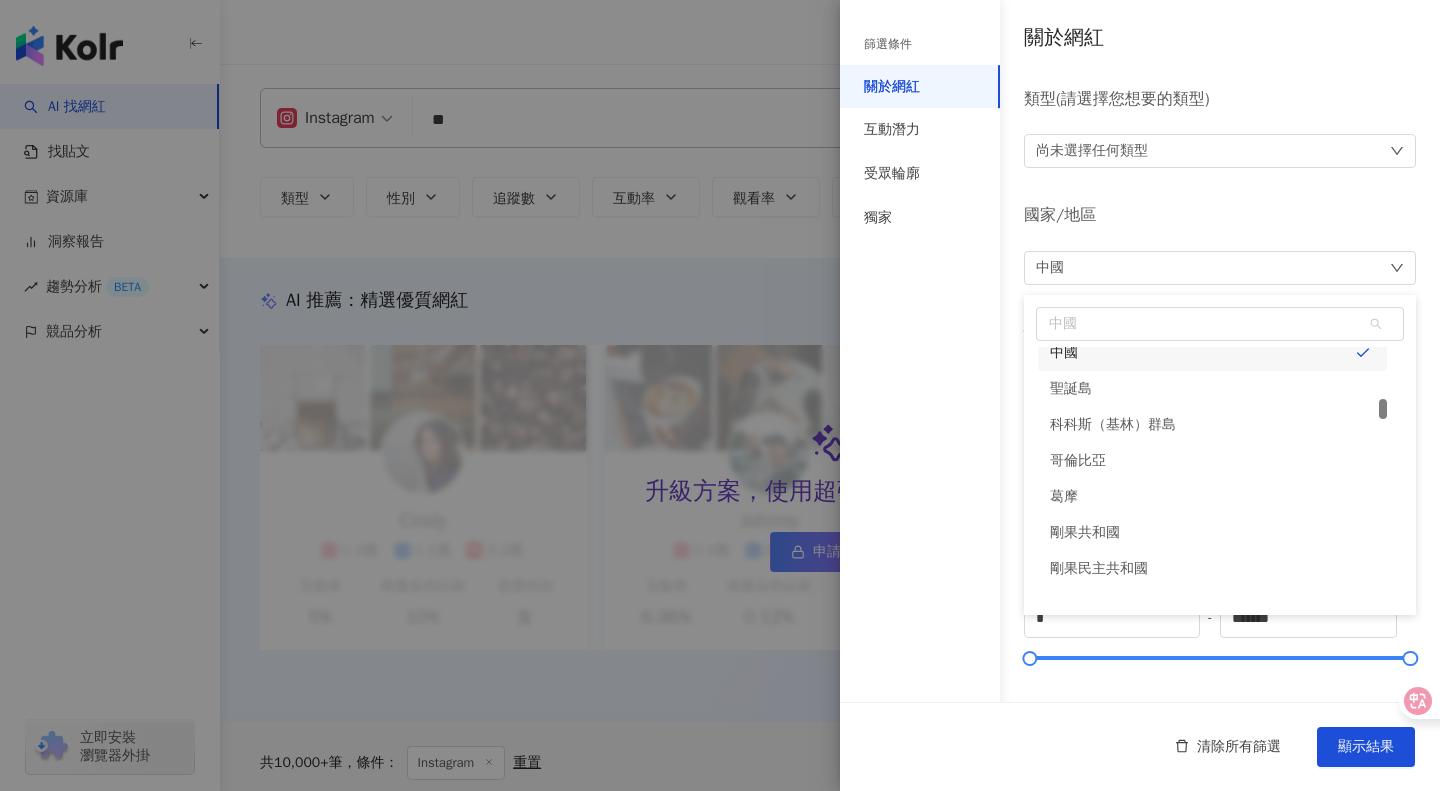 scroll, scrollTop: 2226, scrollLeft: 0, axis: vertical 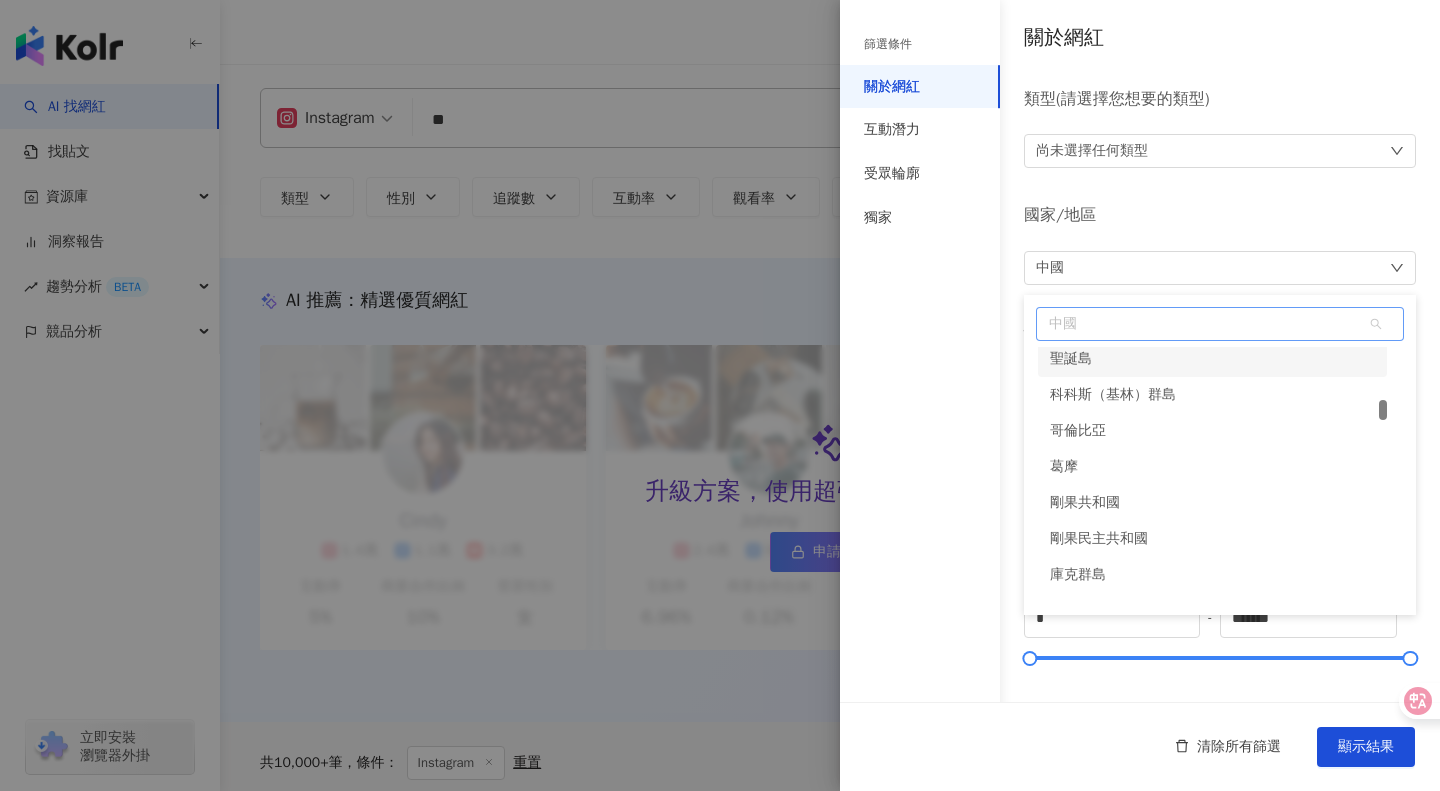 click on "中國" at bounding box center [1220, 324] 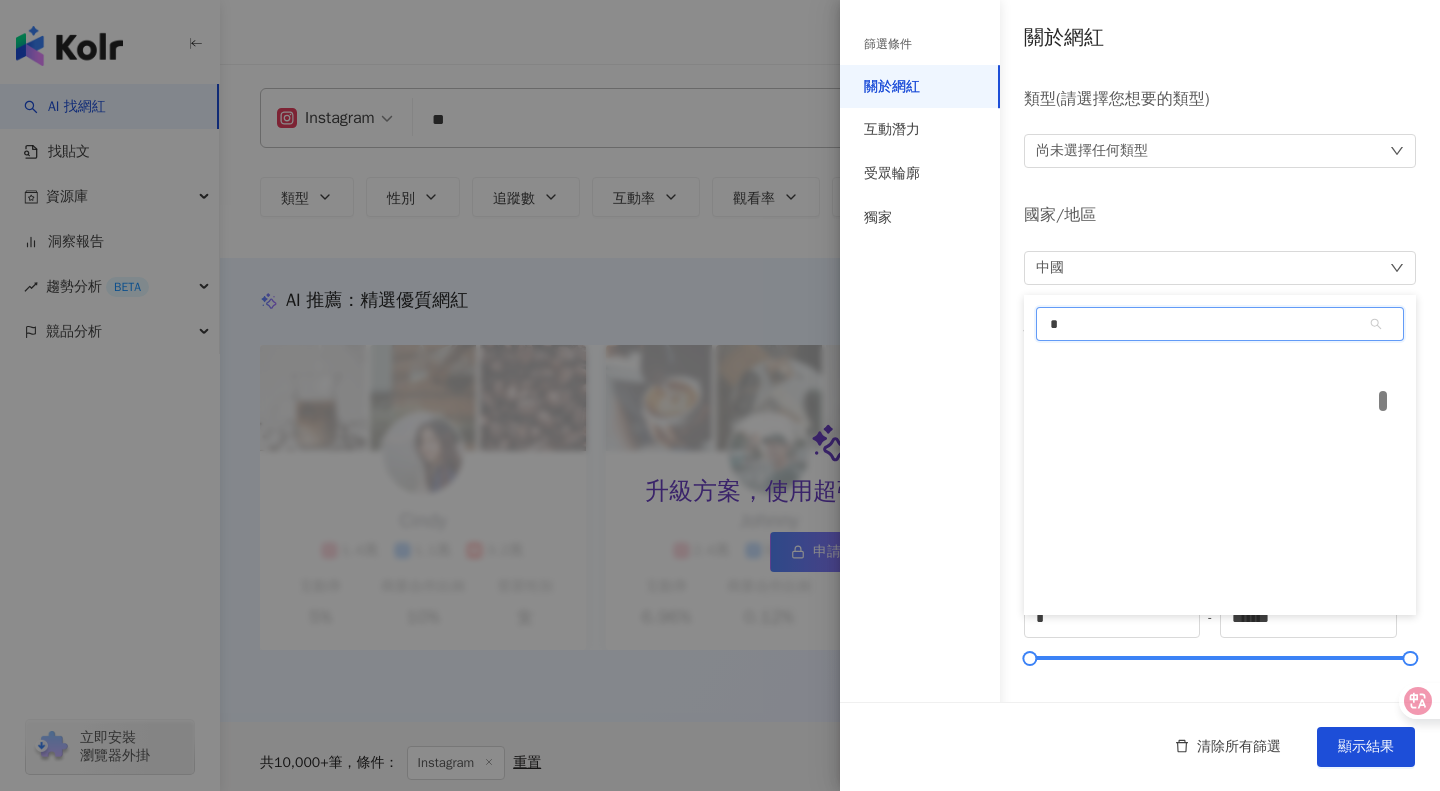 scroll, scrollTop: 1776, scrollLeft: 0, axis: vertical 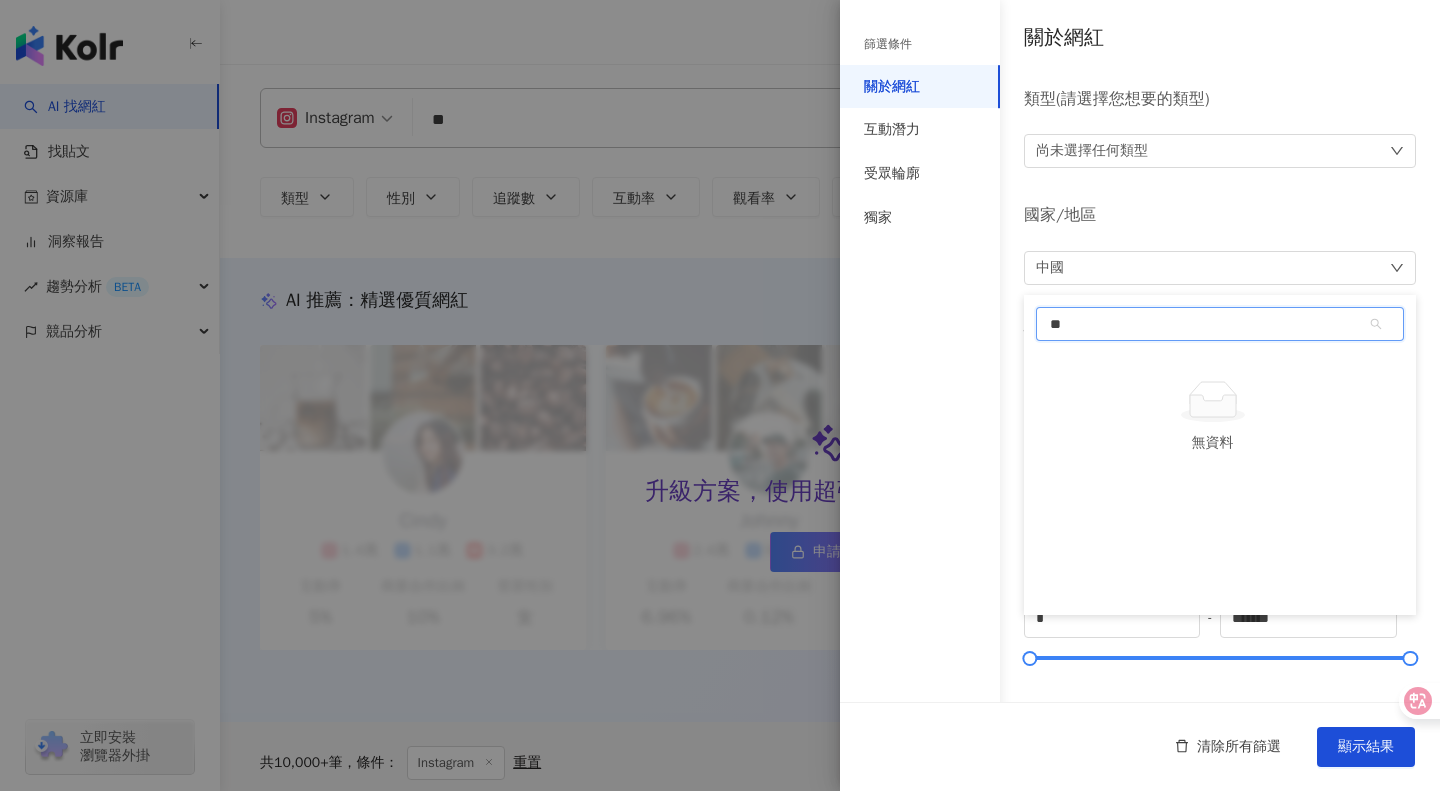 type on "*" 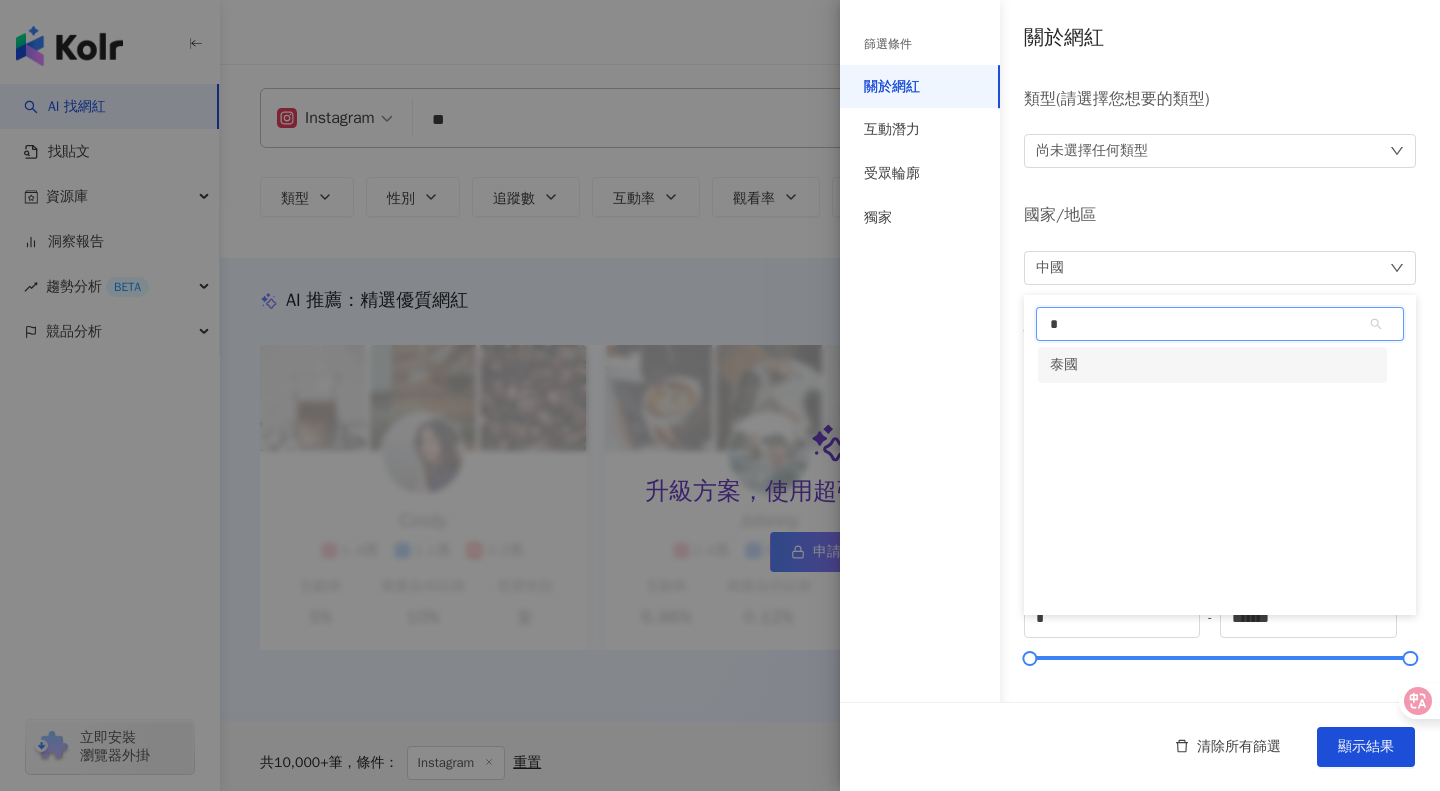 click on "泰國" at bounding box center [1212, 365] 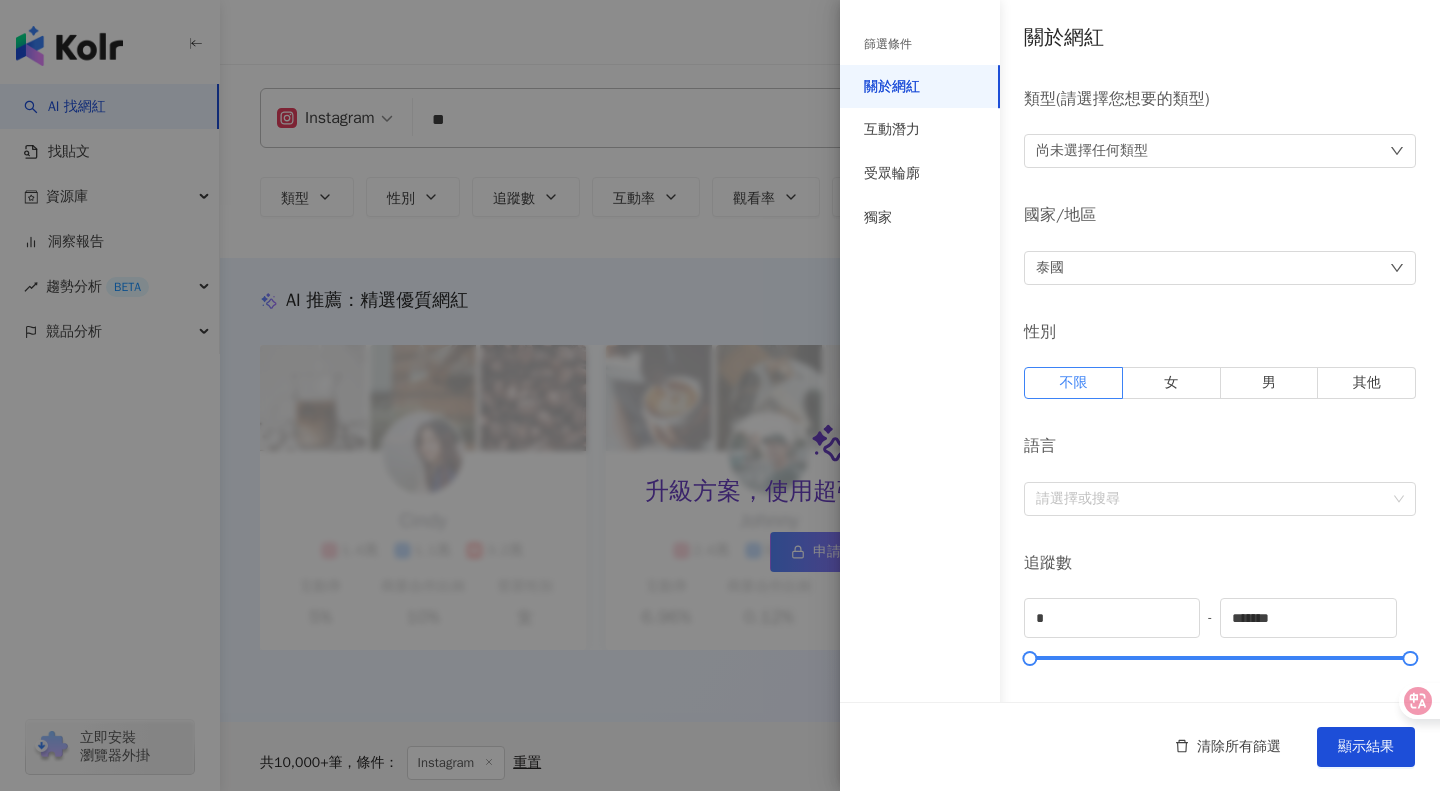 click on "尚未選擇任何類型" at bounding box center (1220, 151) 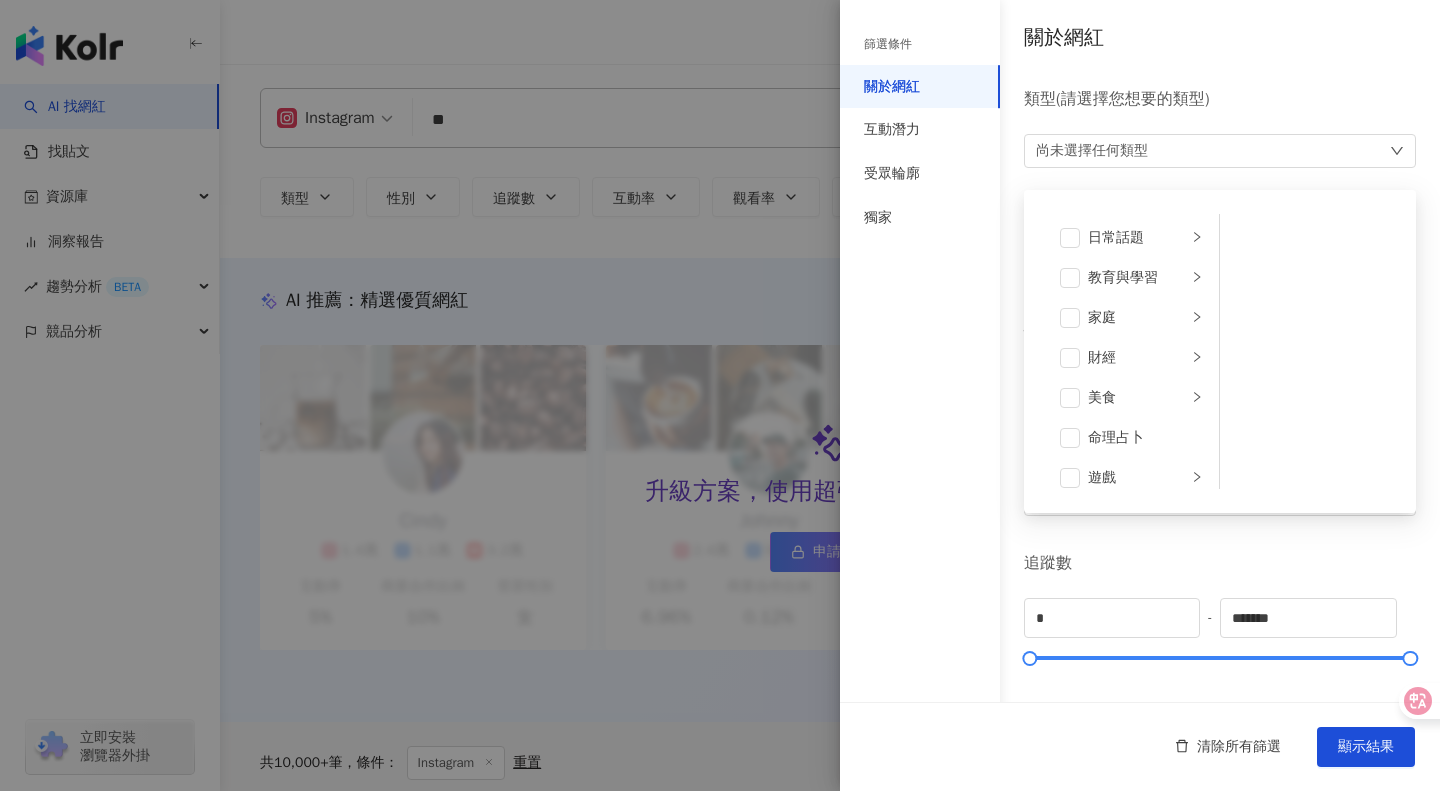 scroll, scrollTop: 0, scrollLeft: 0, axis: both 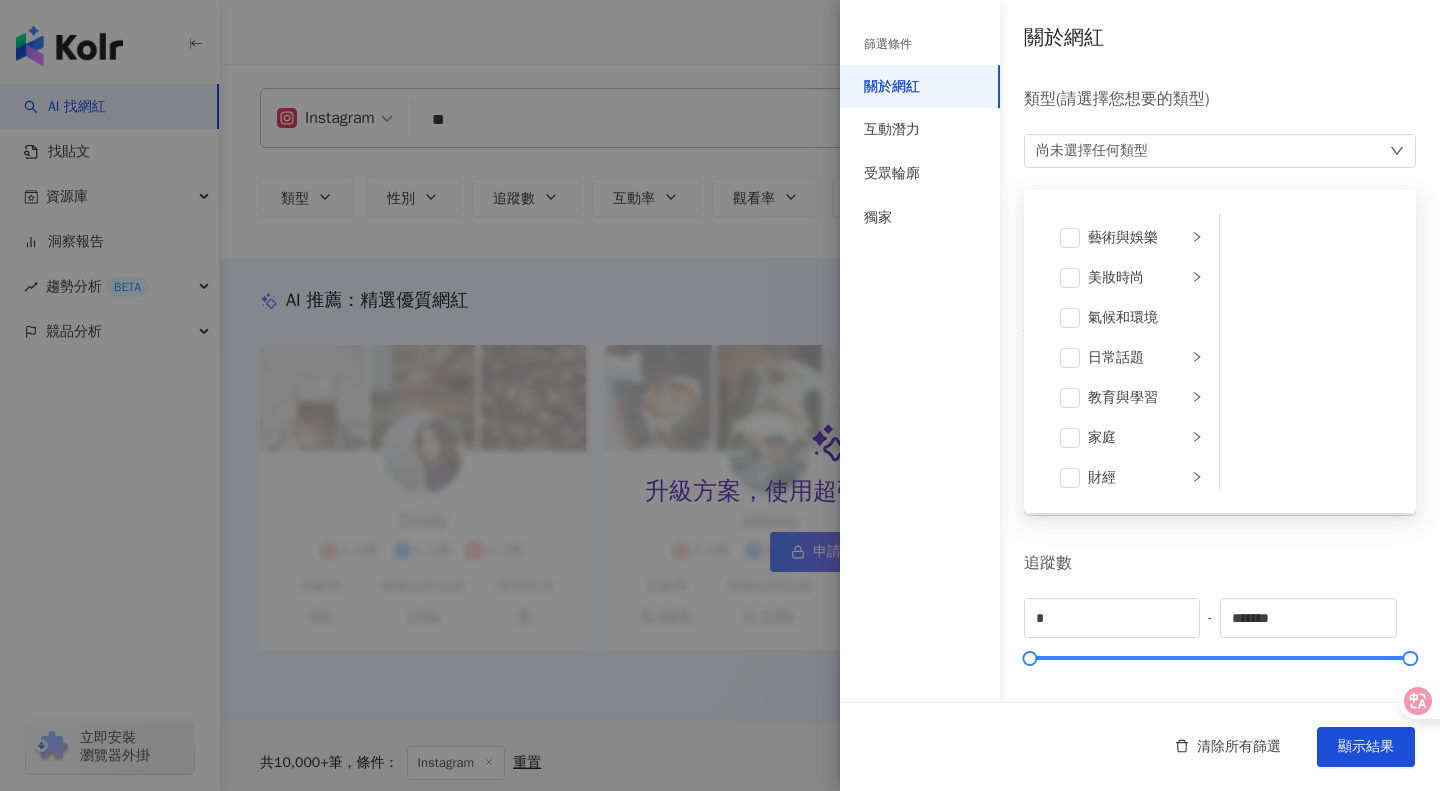 click on "類型  ( 請選擇您想要的類型 )" at bounding box center [1220, 99] 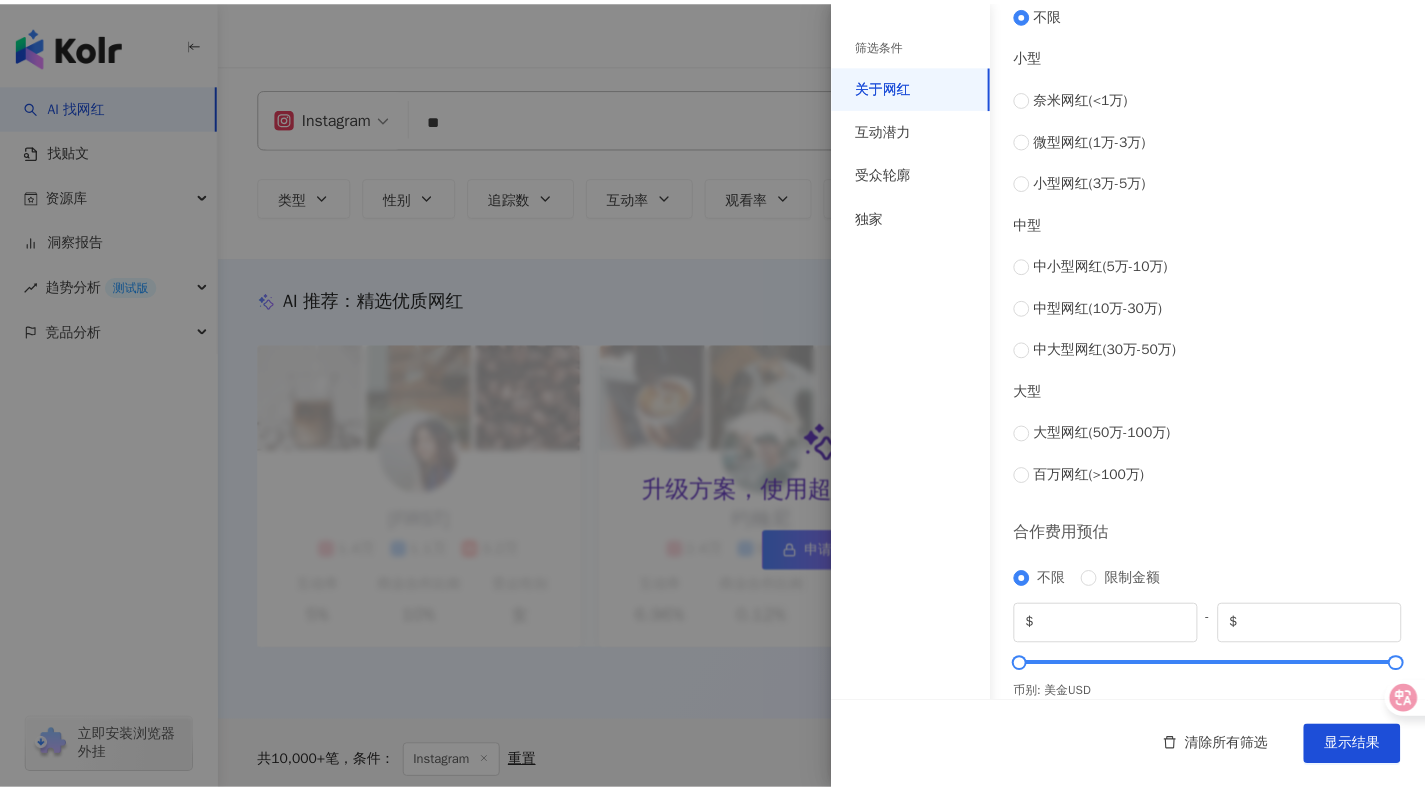 scroll, scrollTop: 715, scrollLeft: 0, axis: vertical 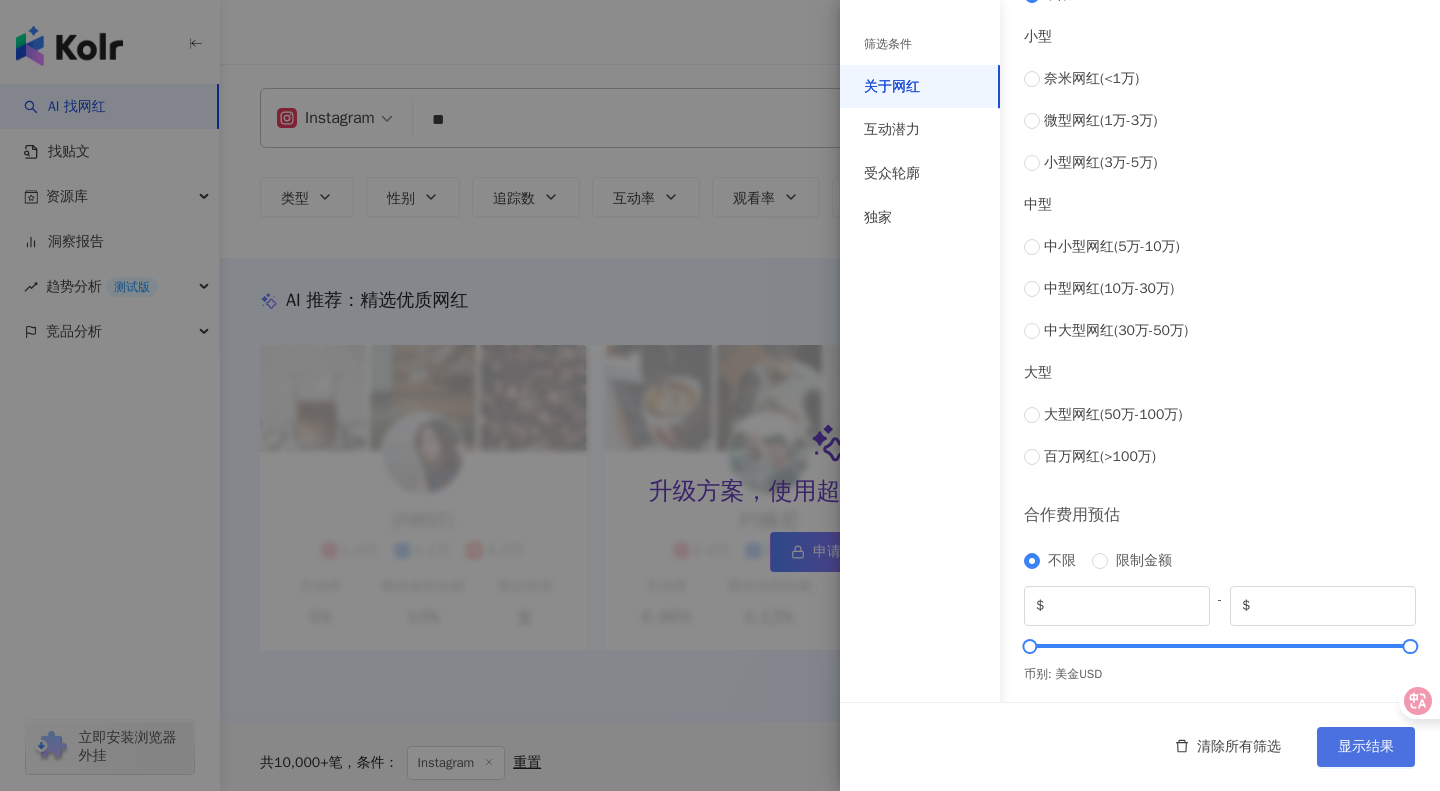 click on "显示结果" at bounding box center (1366, 746) 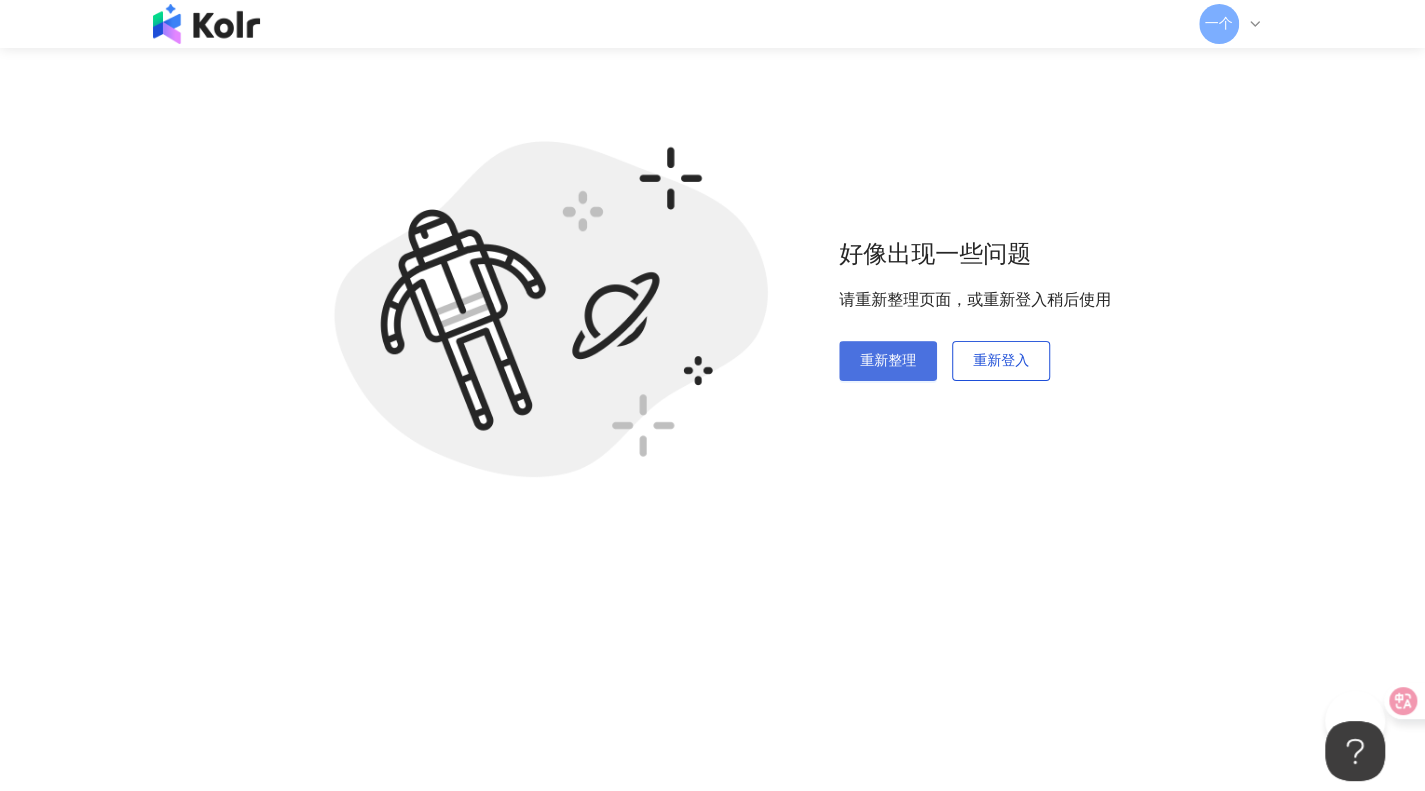 scroll, scrollTop: 87, scrollLeft: 0, axis: vertical 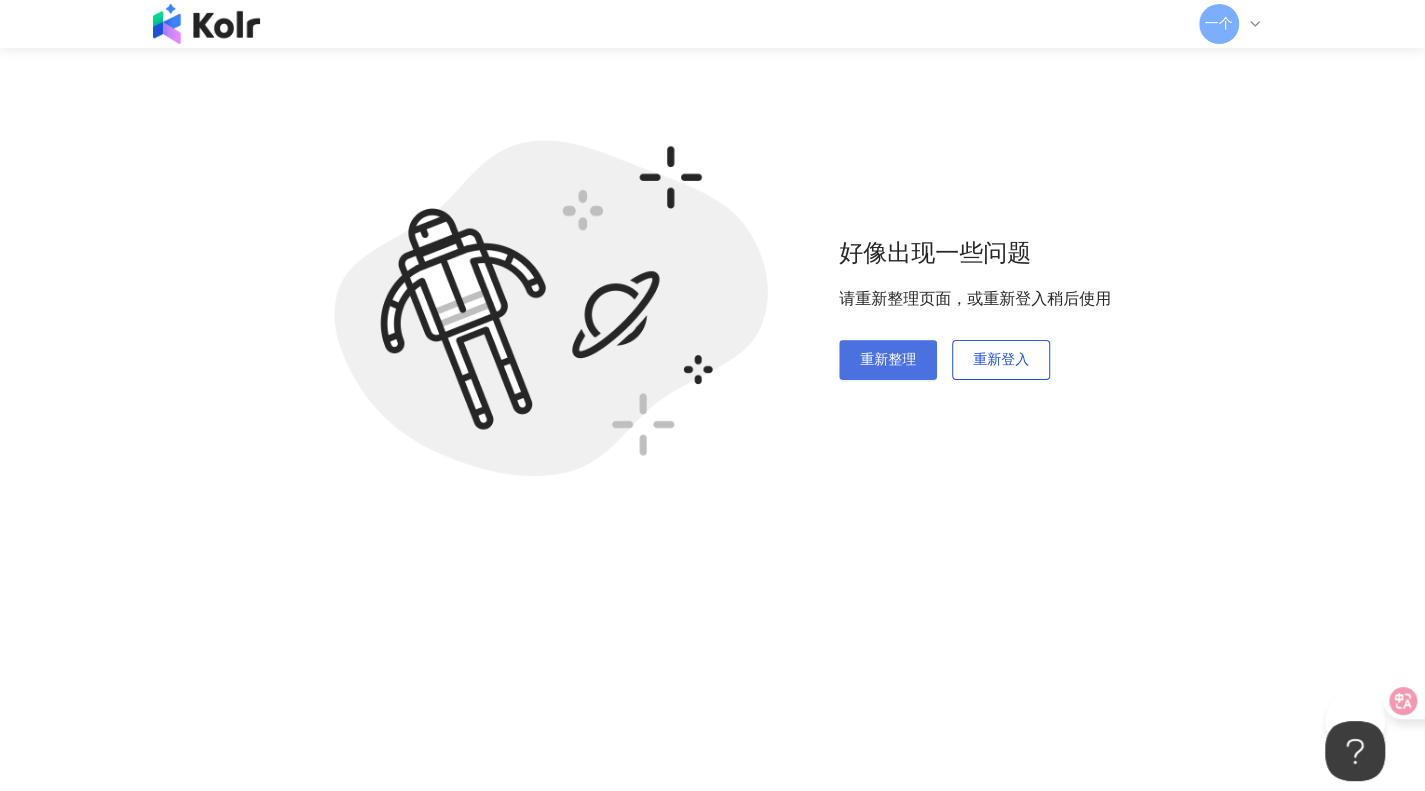 click on "重新整理" at bounding box center (888, 360) 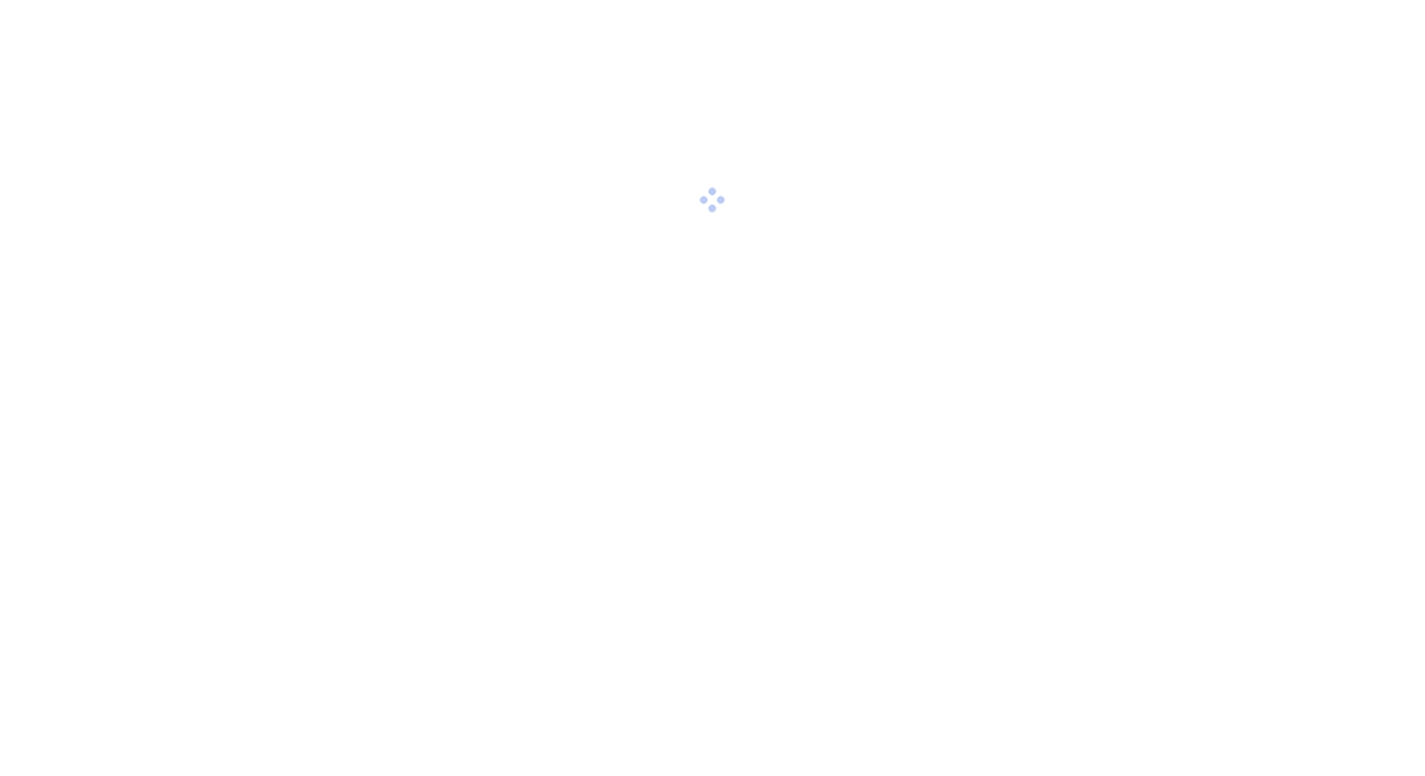 scroll, scrollTop: 0, scrollLeft: 0, axis: both 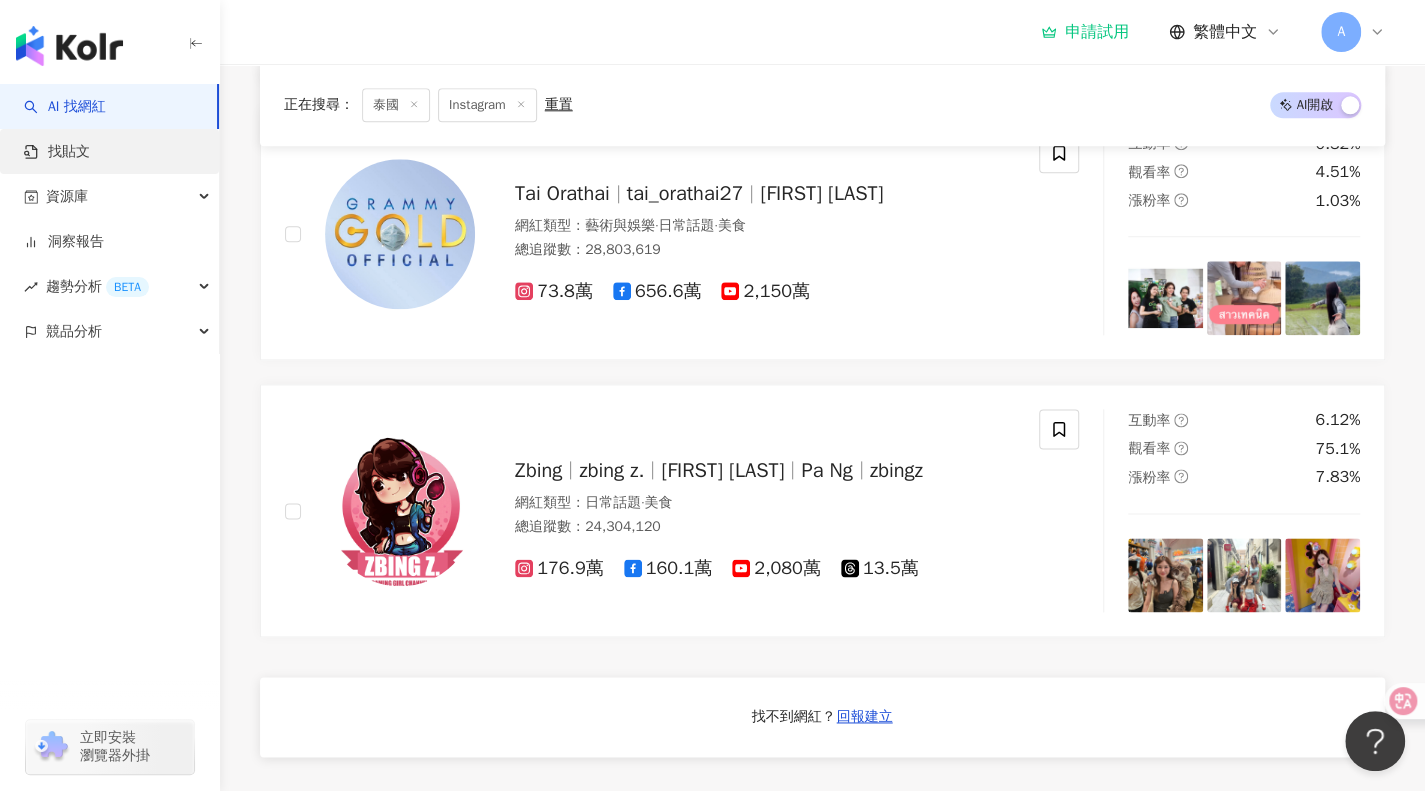 drag, startPoint x: 552, startPoint y: 725, endPoint x: 107, endPoint y: 146, distance: 730.2507 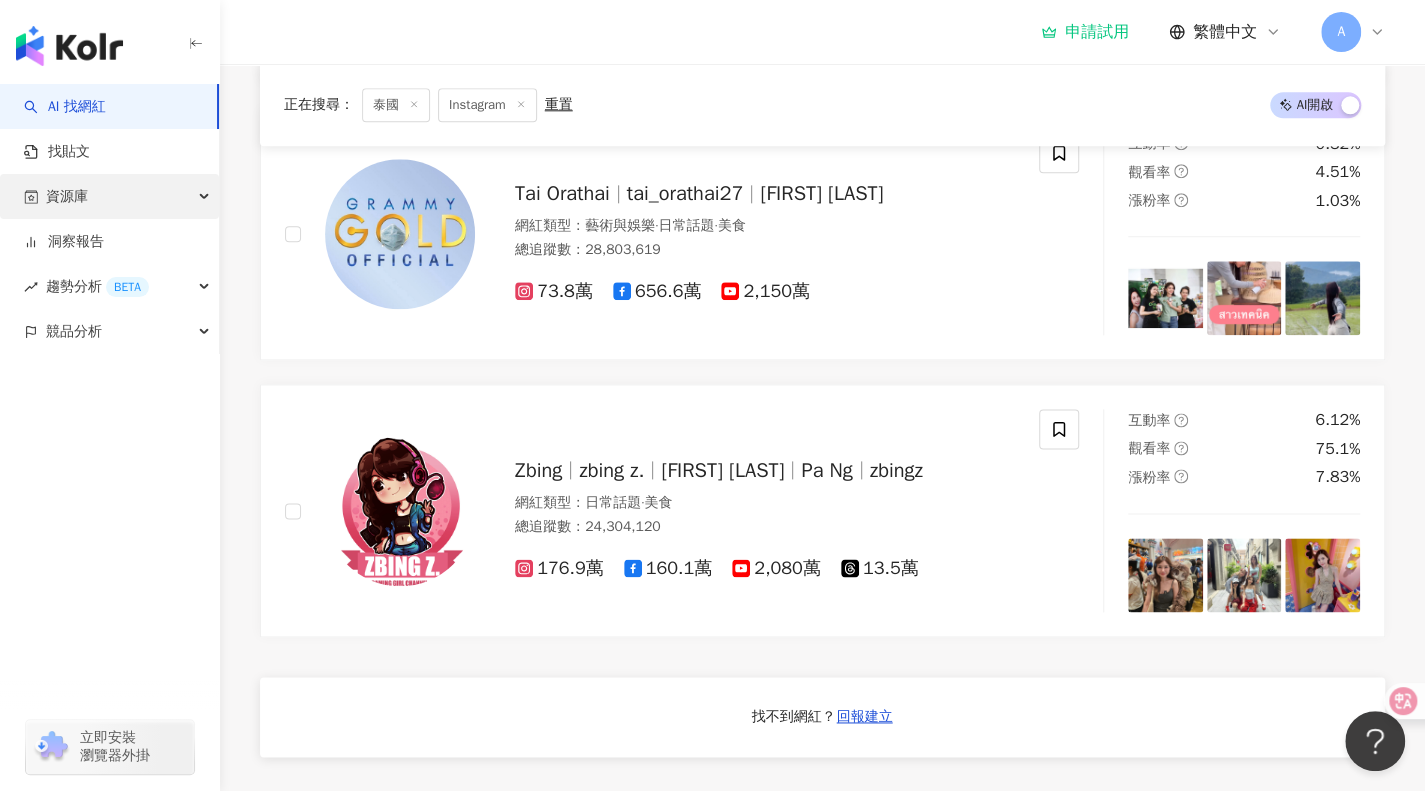 click on "資源庫" at bounding box center (109, 196) 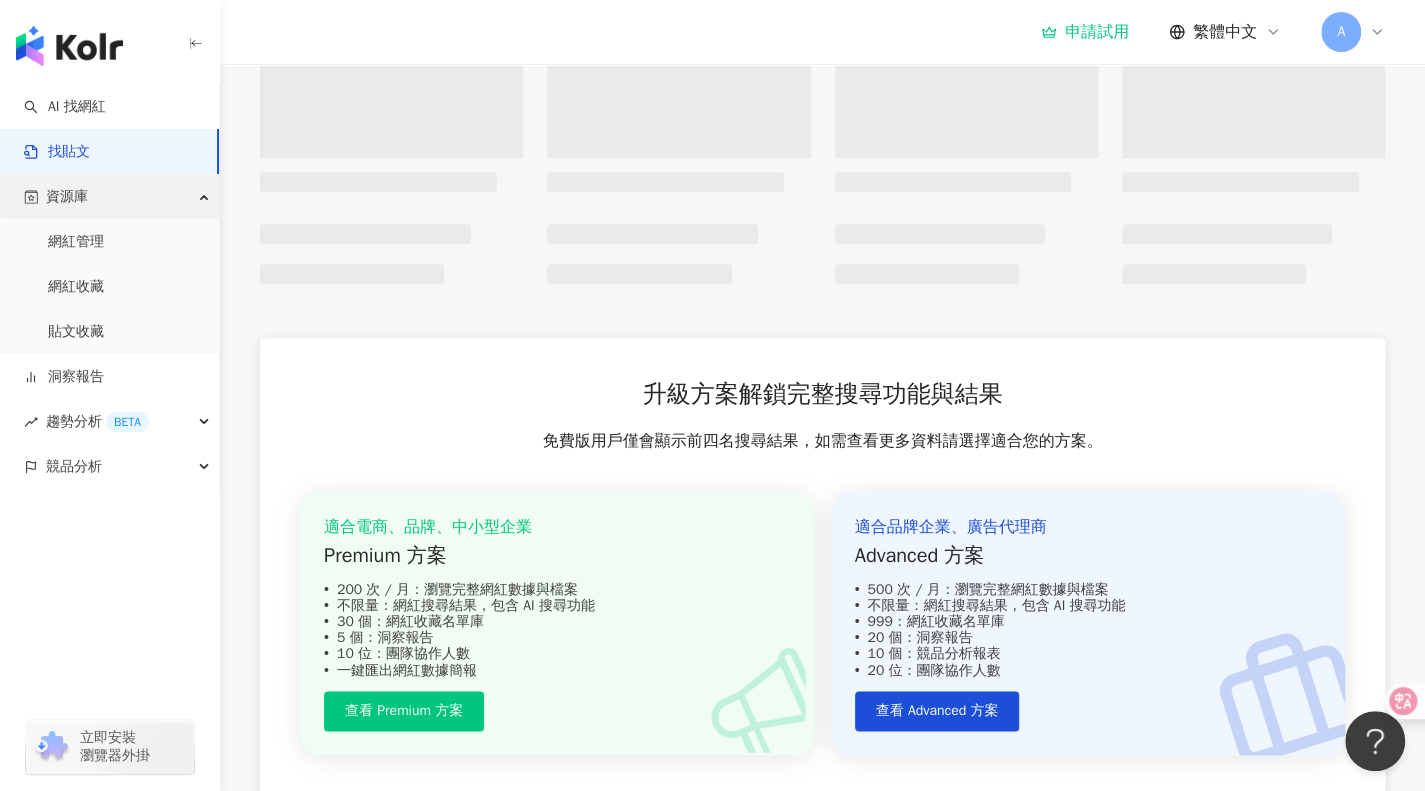 scroll, scrollTop: 0, scrollLeft: 0, axis: both 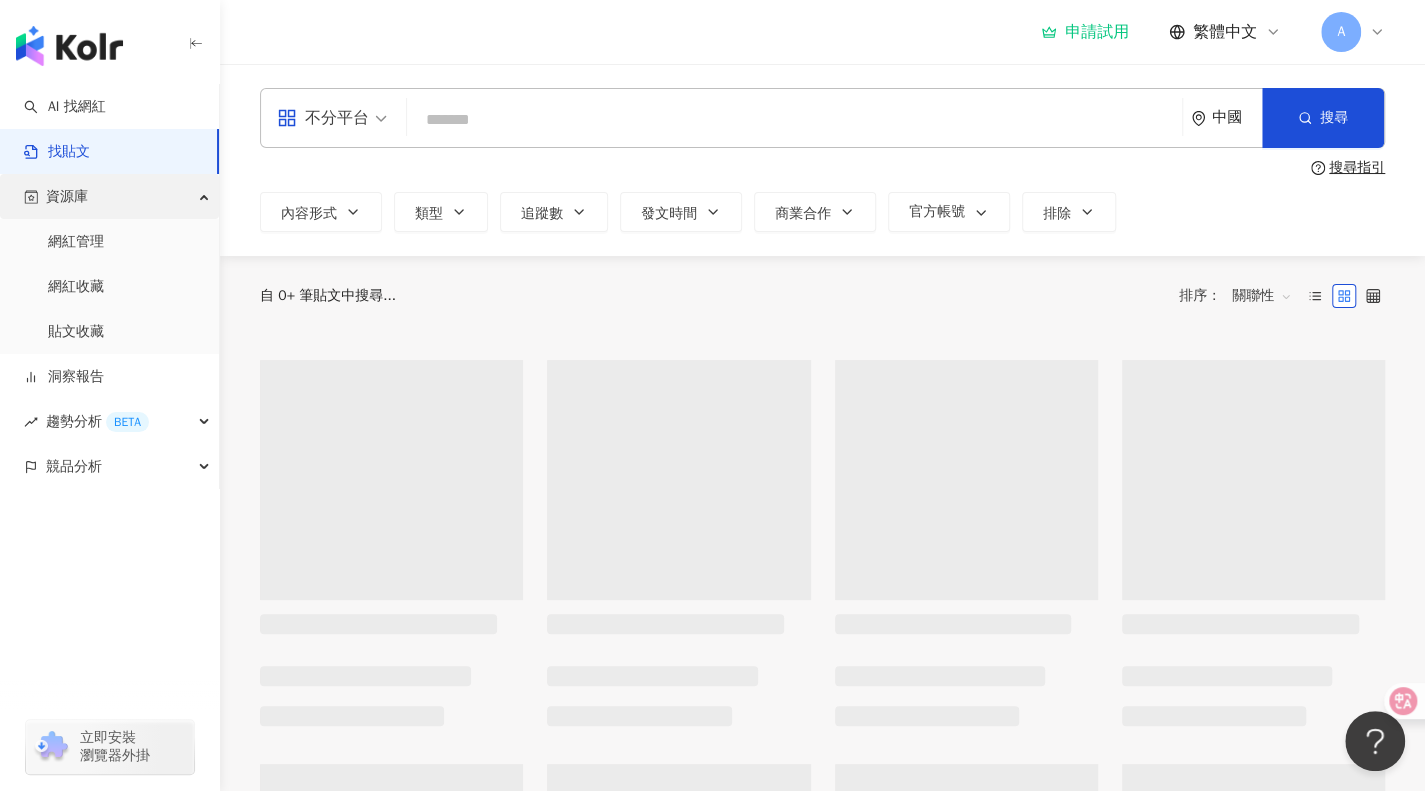 click on "資源庫" at bounding box center (109, 196) 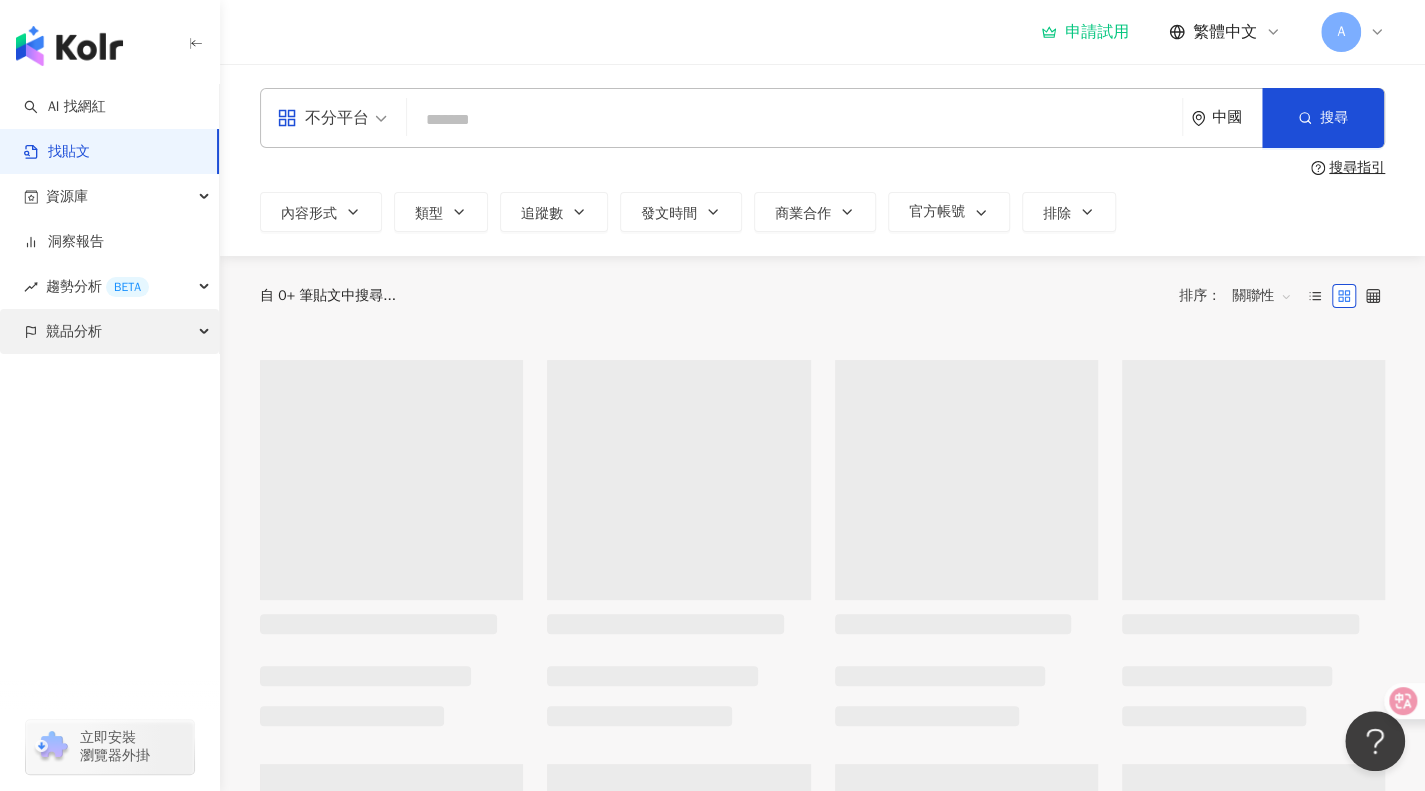 click on "競品分析" at bounding box center [109, 331] 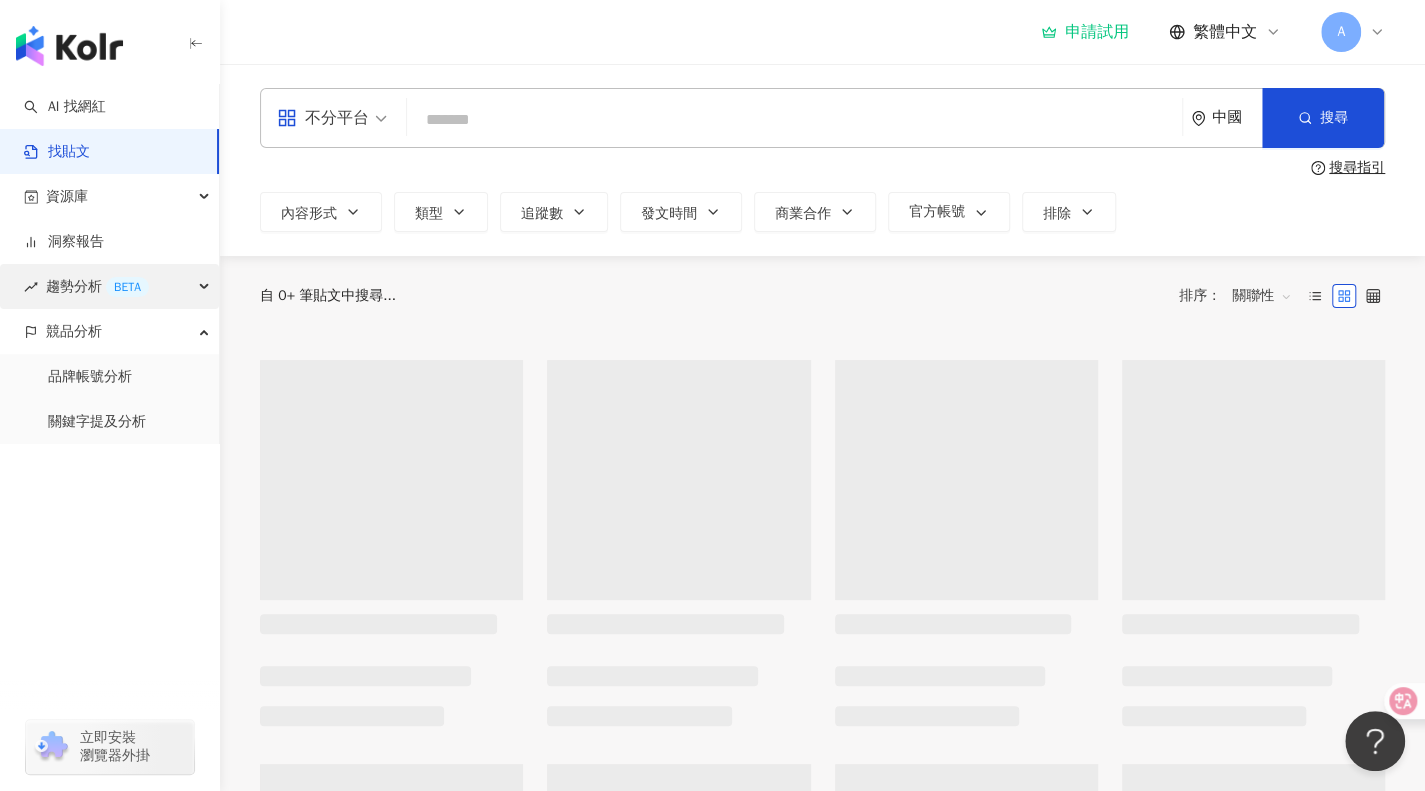 click on "趨勢分析 BETA" at bounding box center (109, 286) 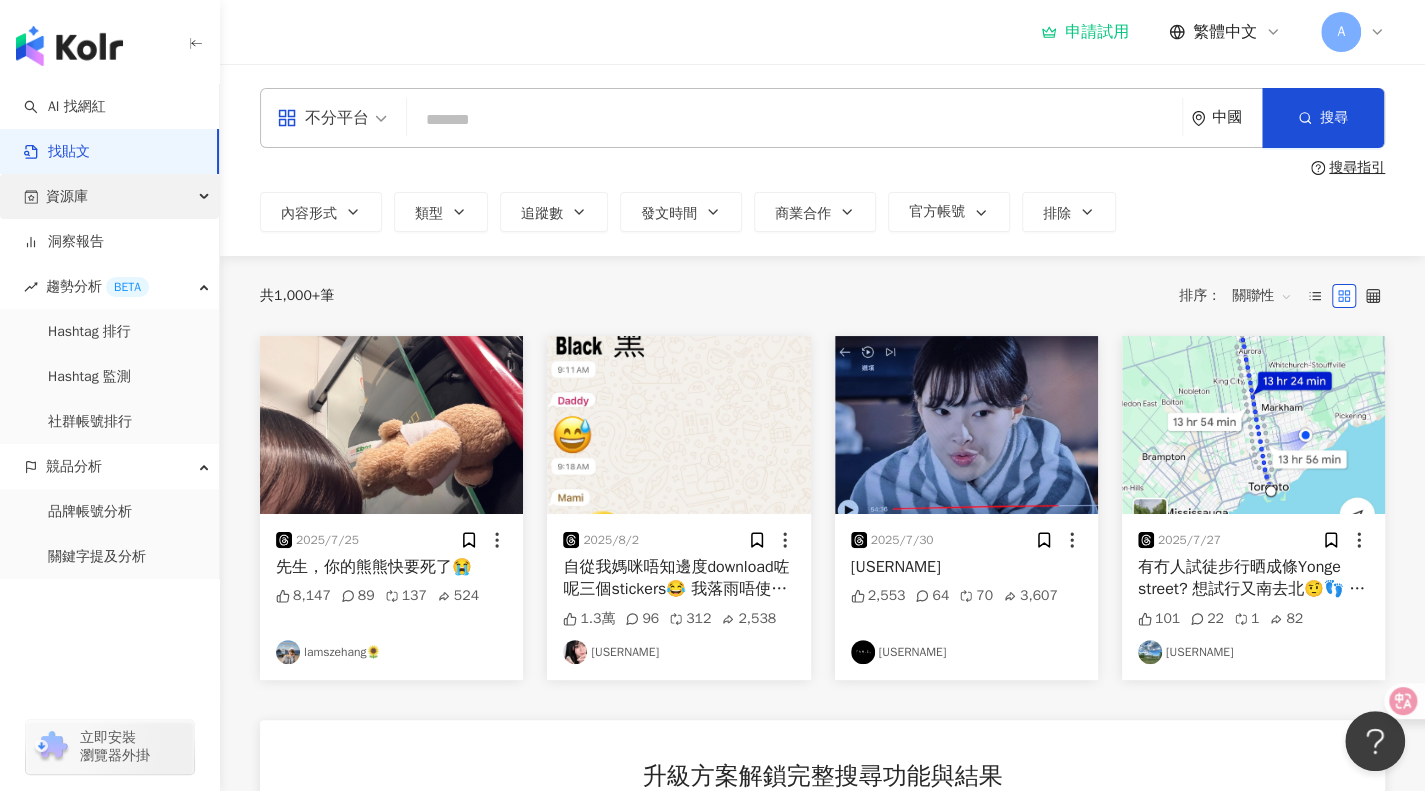 click on "資源庫" at bounding box center (109, 196) 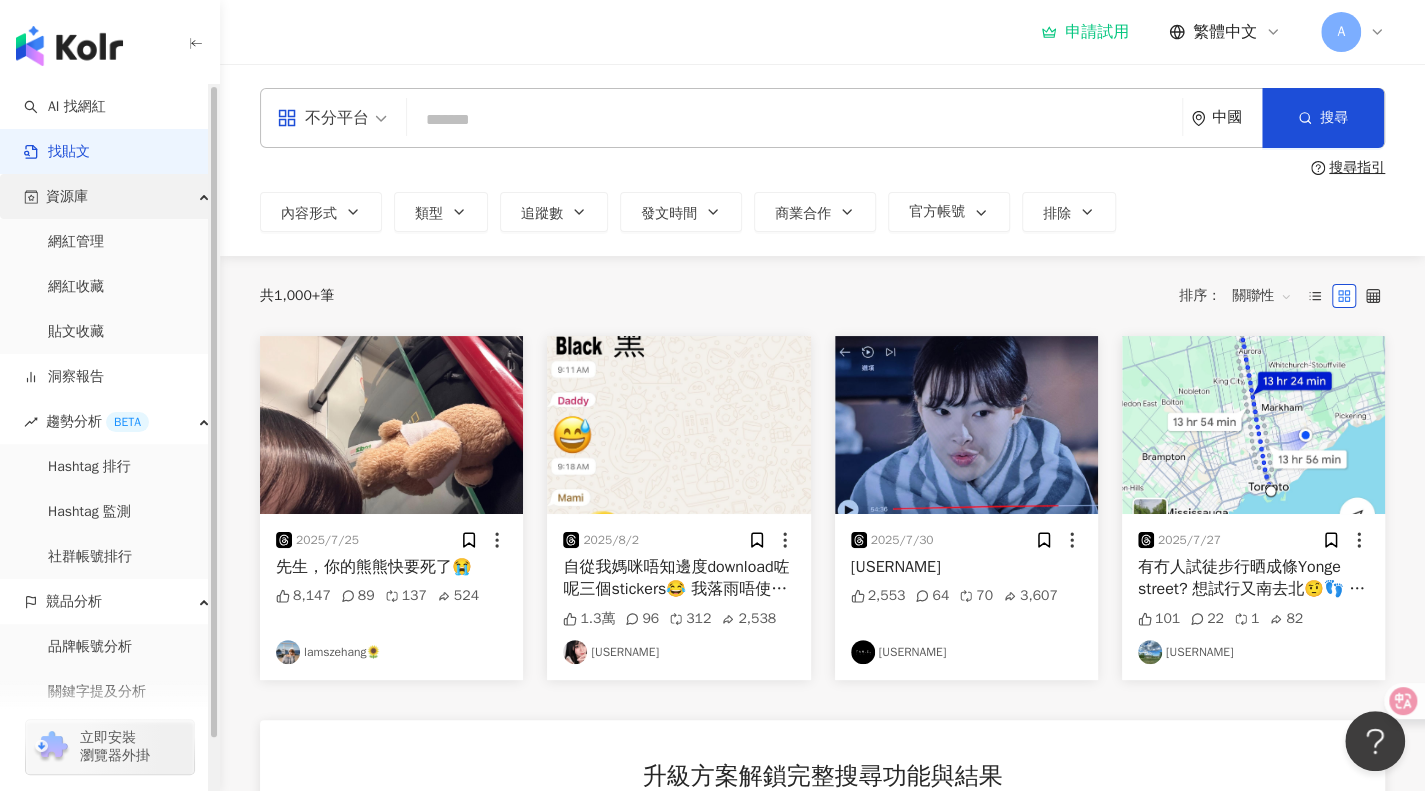 click on "資源庫" at bounding box center [109, 196] 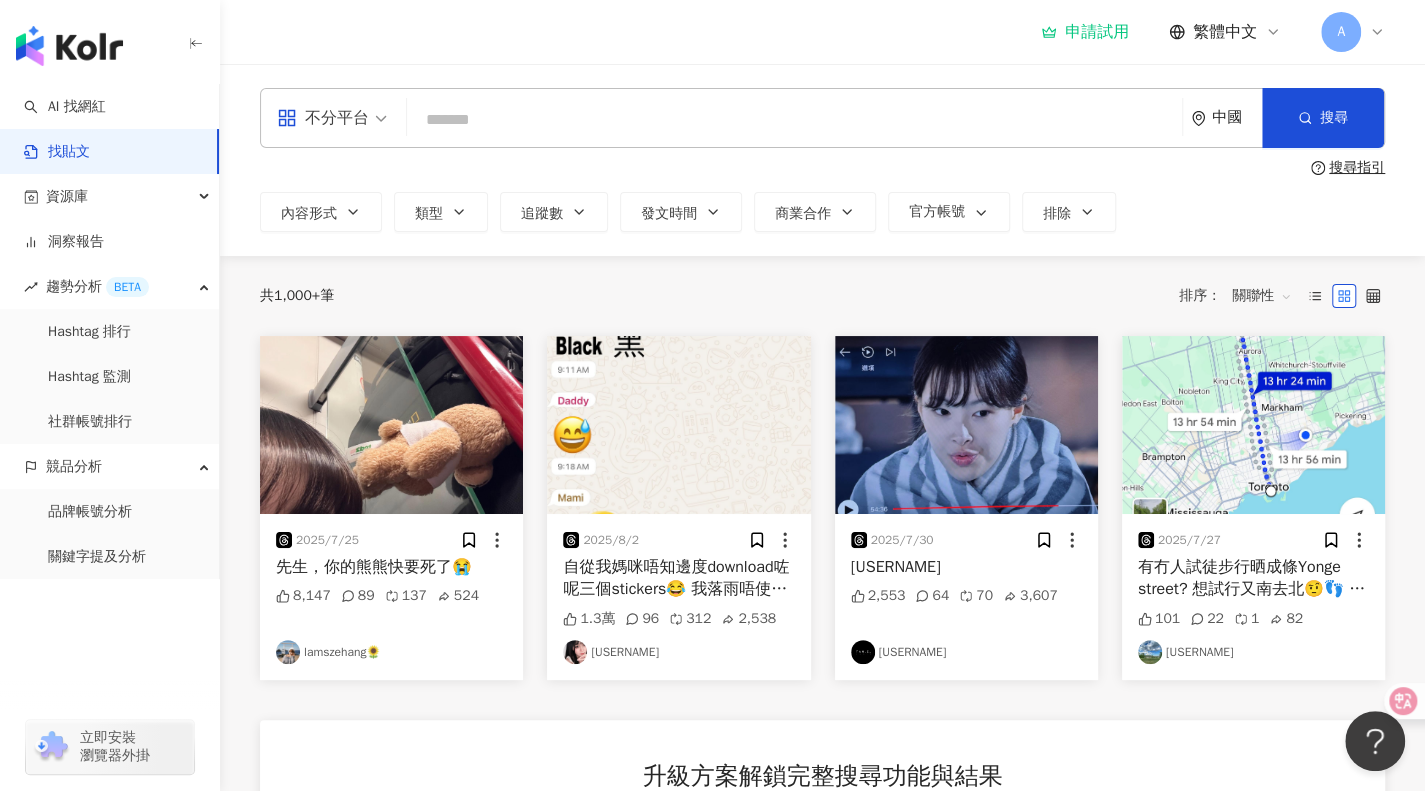 click on "中國" at bounding box center [1237, 117] 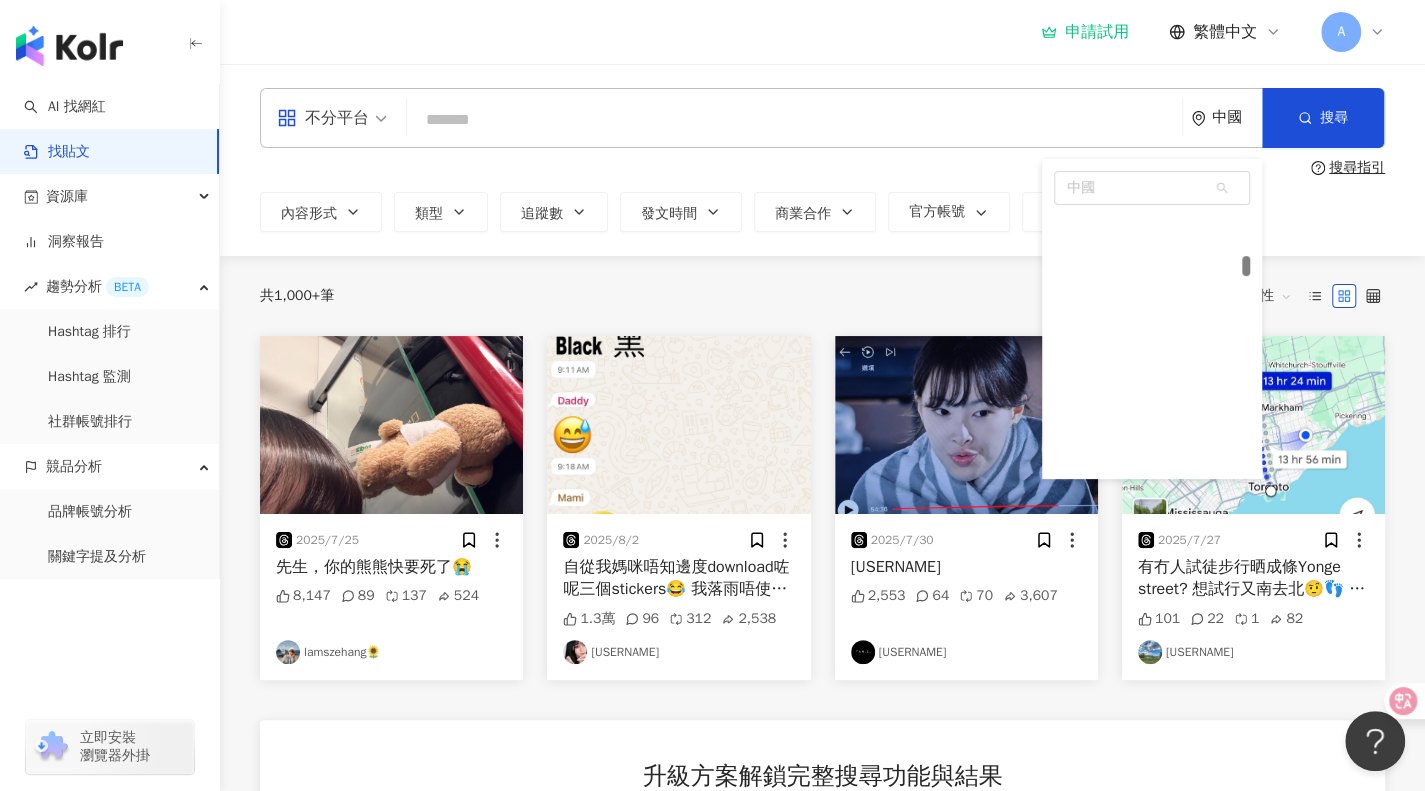 scroll, scrollTop: 1970, scrollLeft: 0, axis: vertical 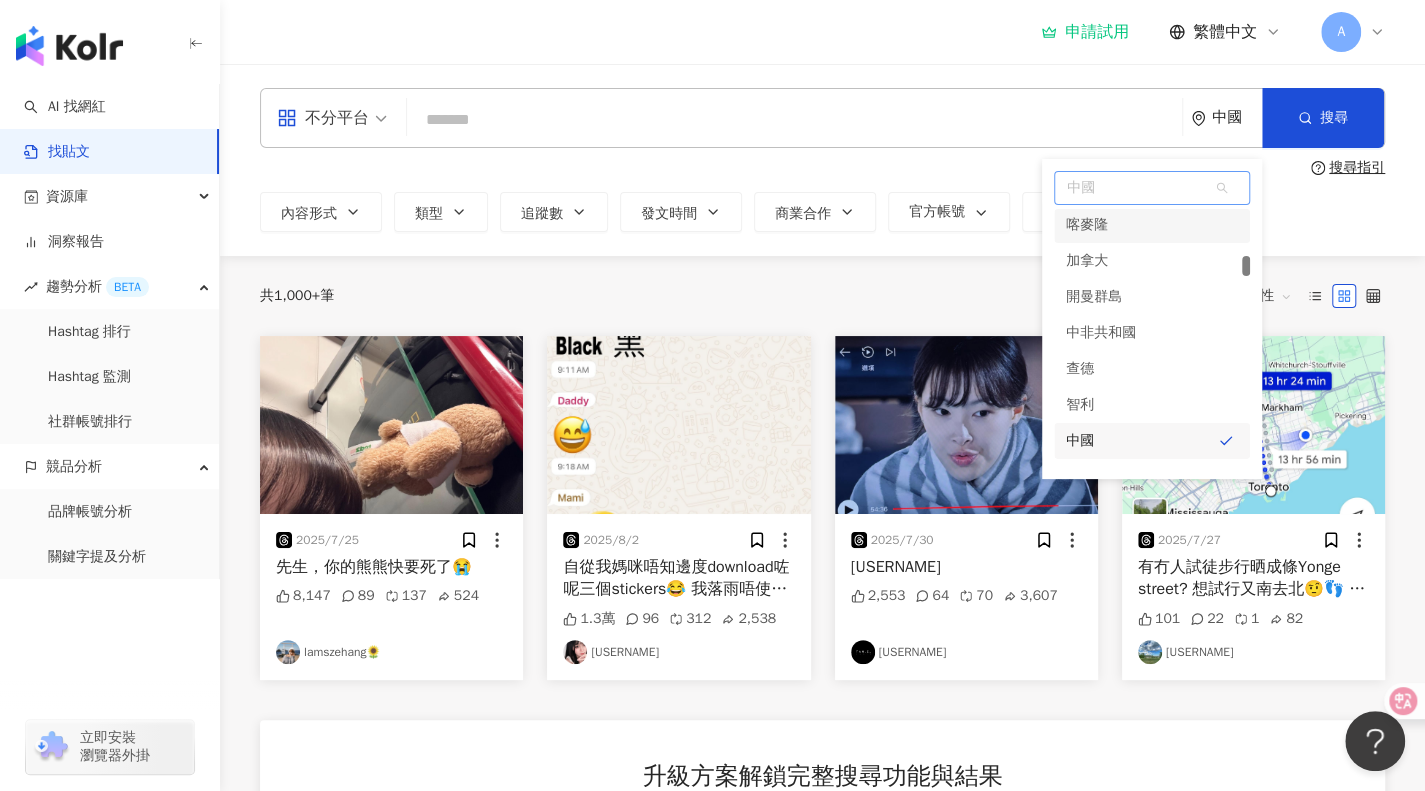 click on "中國" at bounding box center [1152, 188] 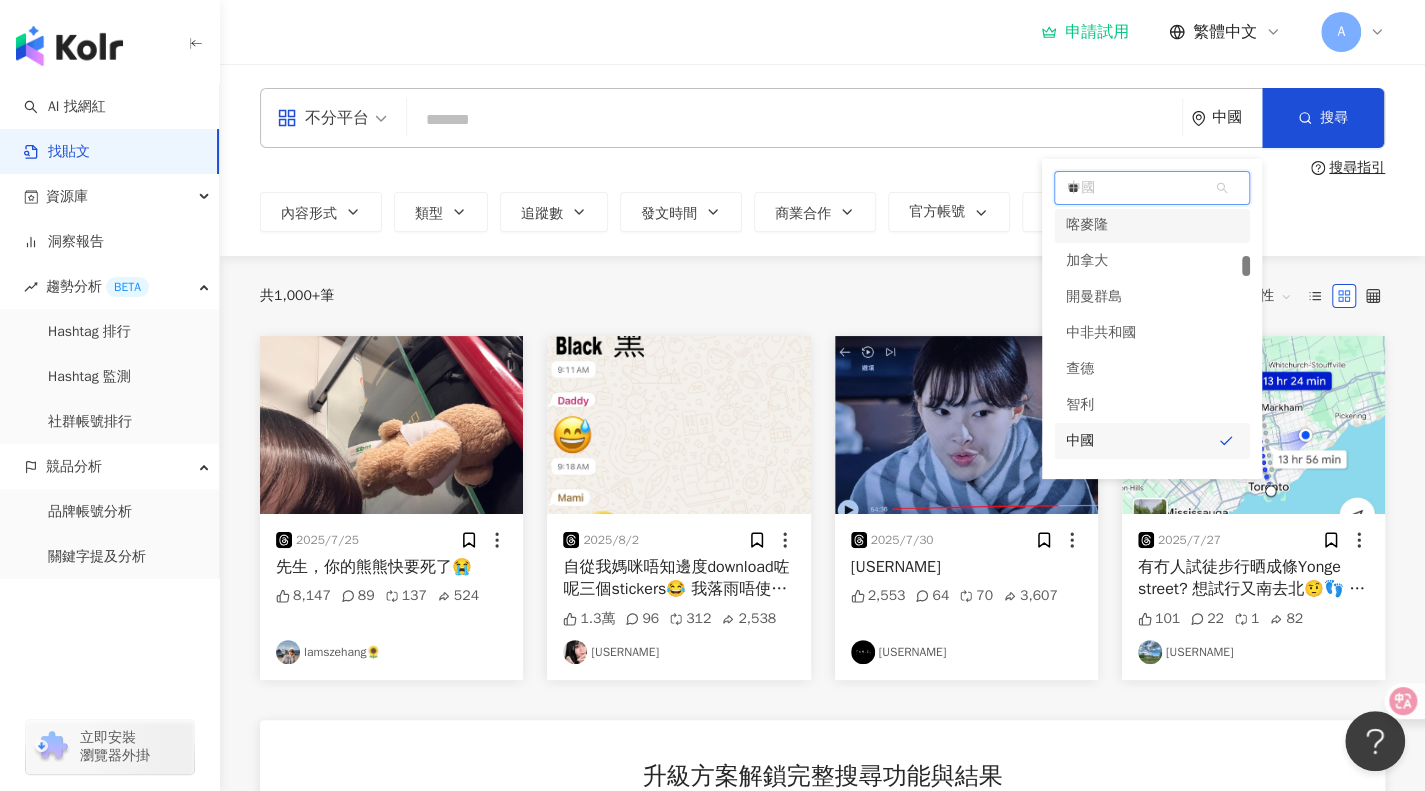 scroll, scrollTop: 0, scrollLeft: 0, axis: both 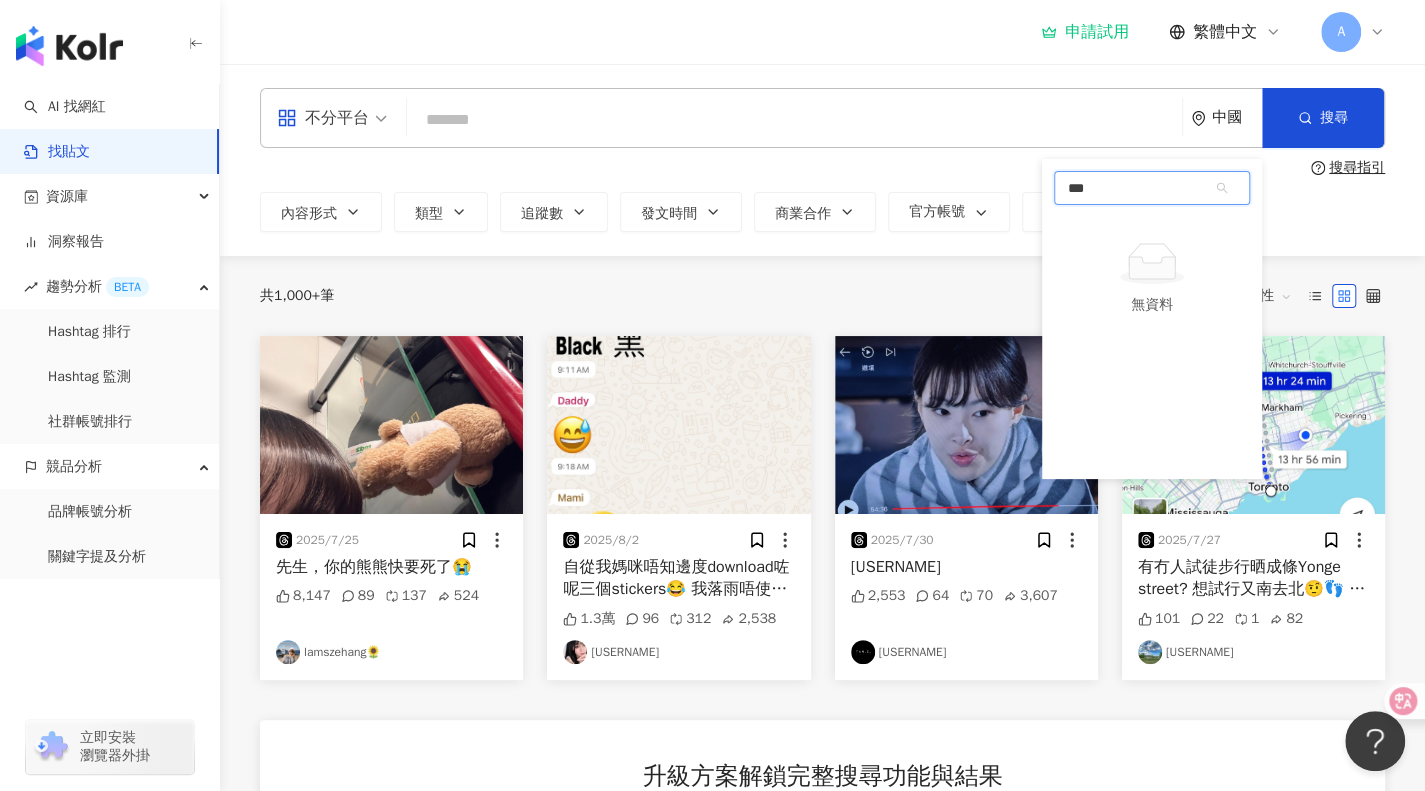 type on "*" 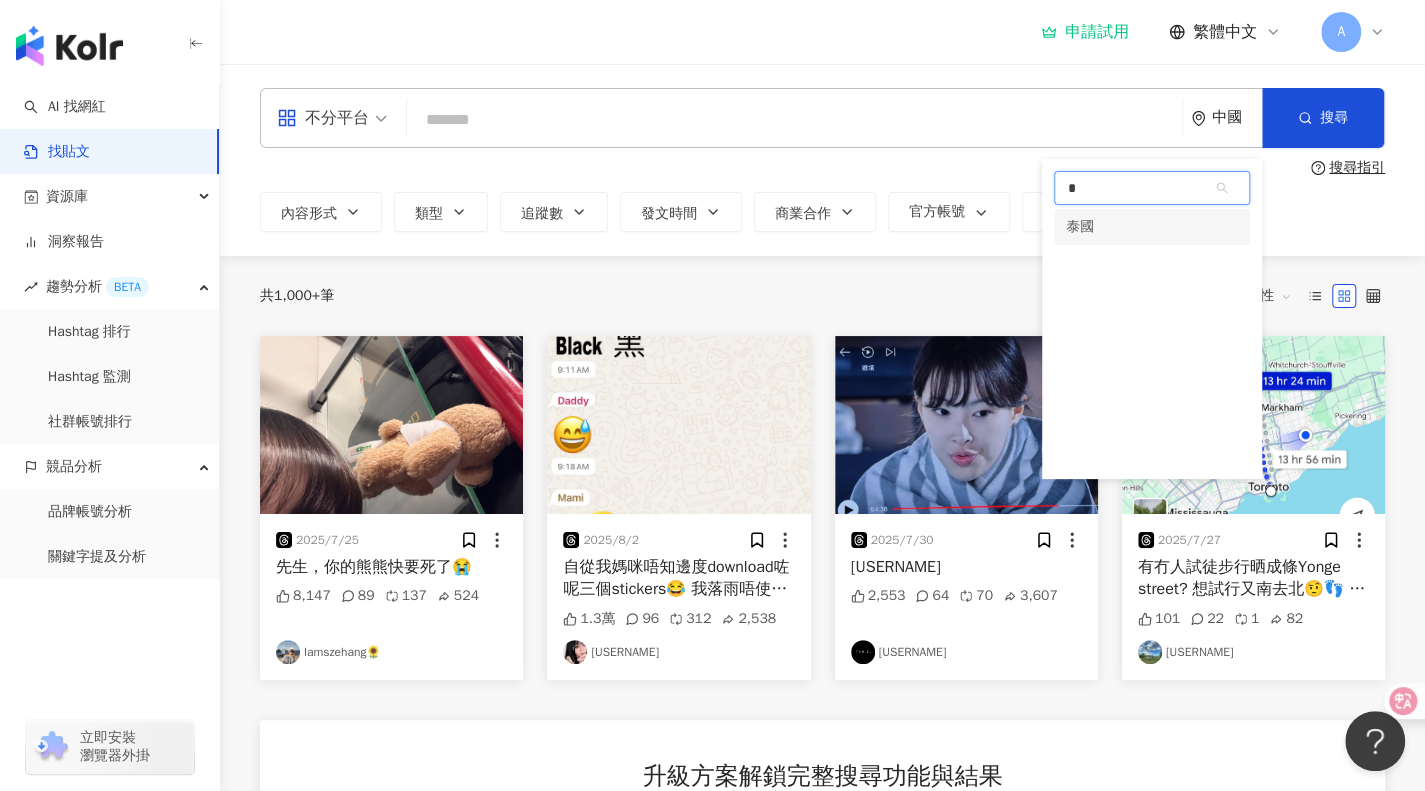 click on "泰國" at bounding box center [1152, 227] 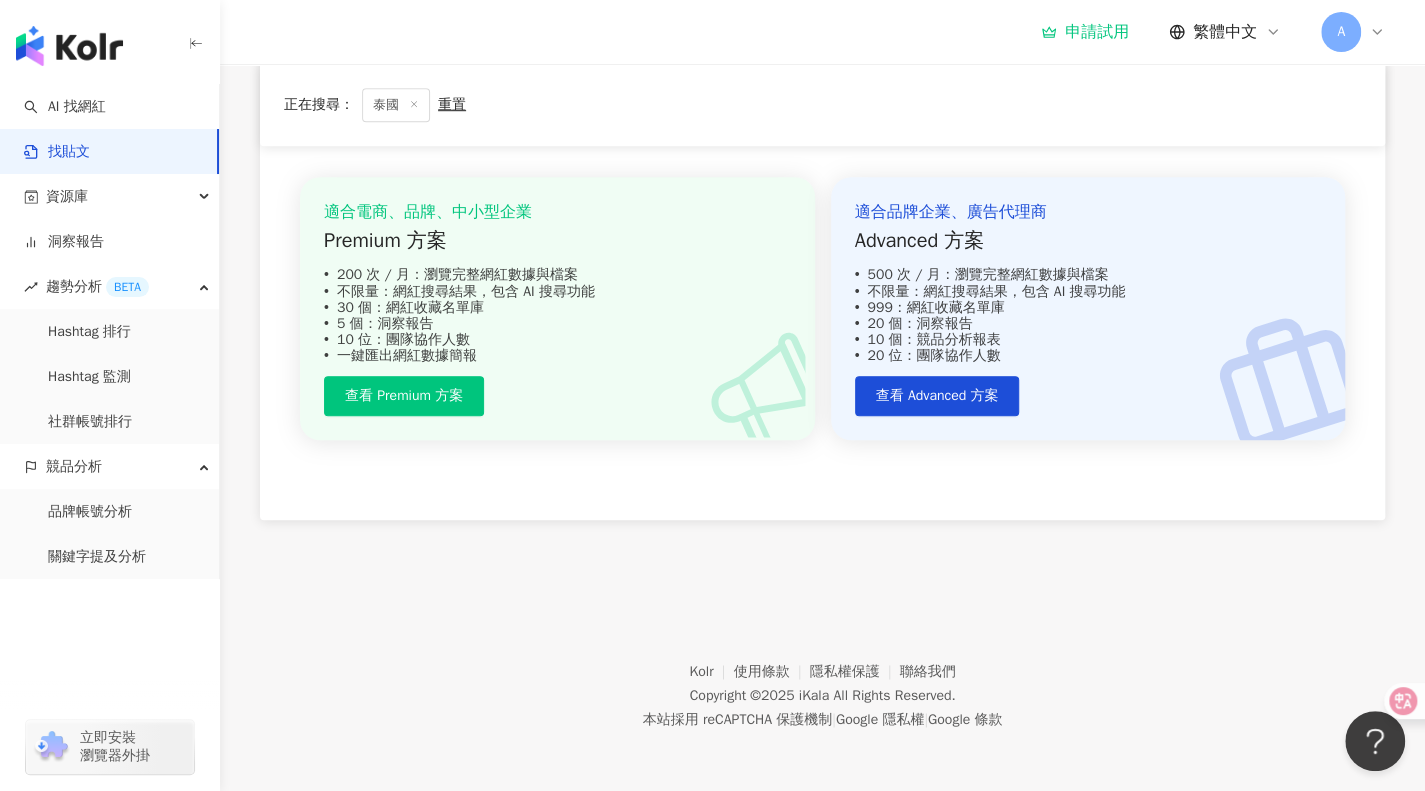 scroll, scrollTop: 0, scrollLeft: 0, axis: both 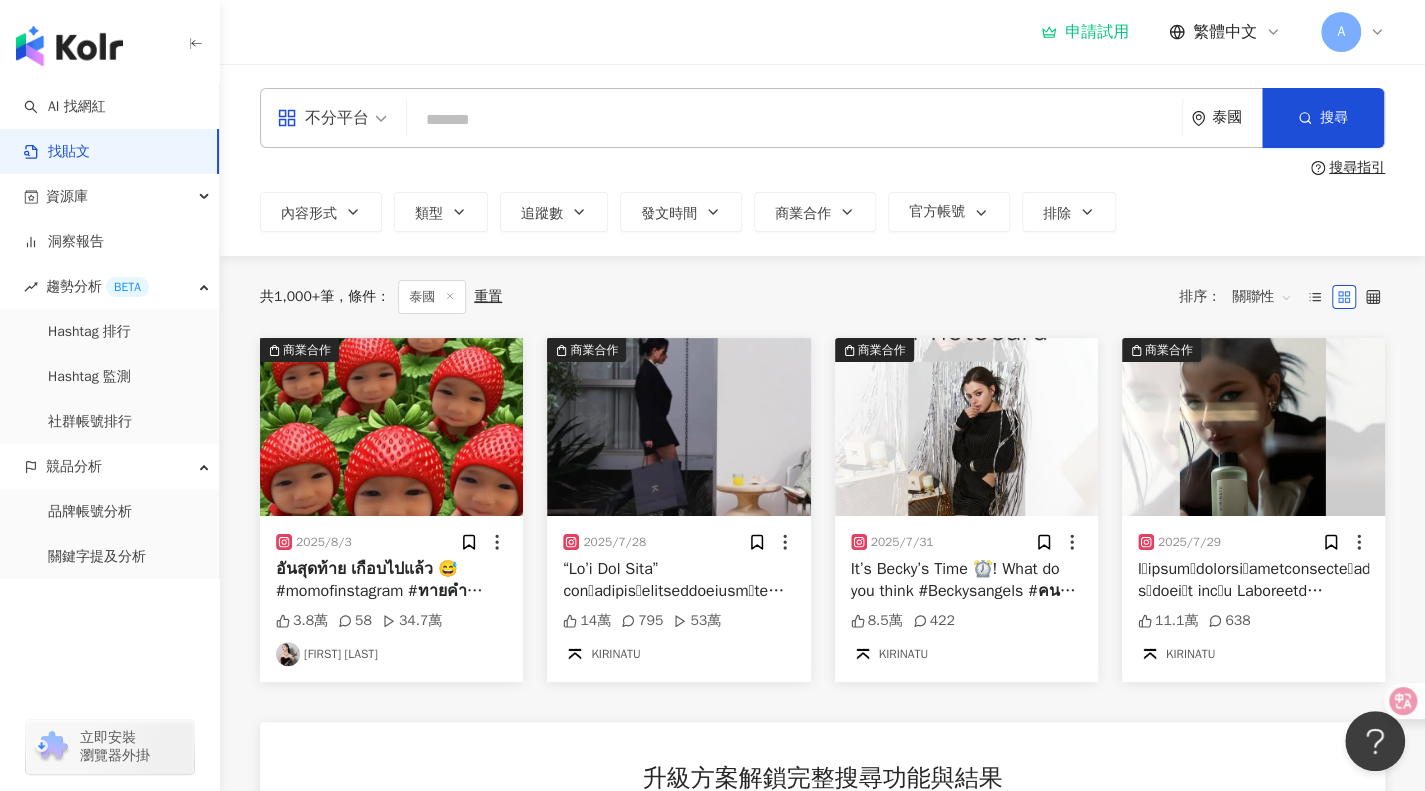click on "繁體中文" at bounding box center (1225, 32) 